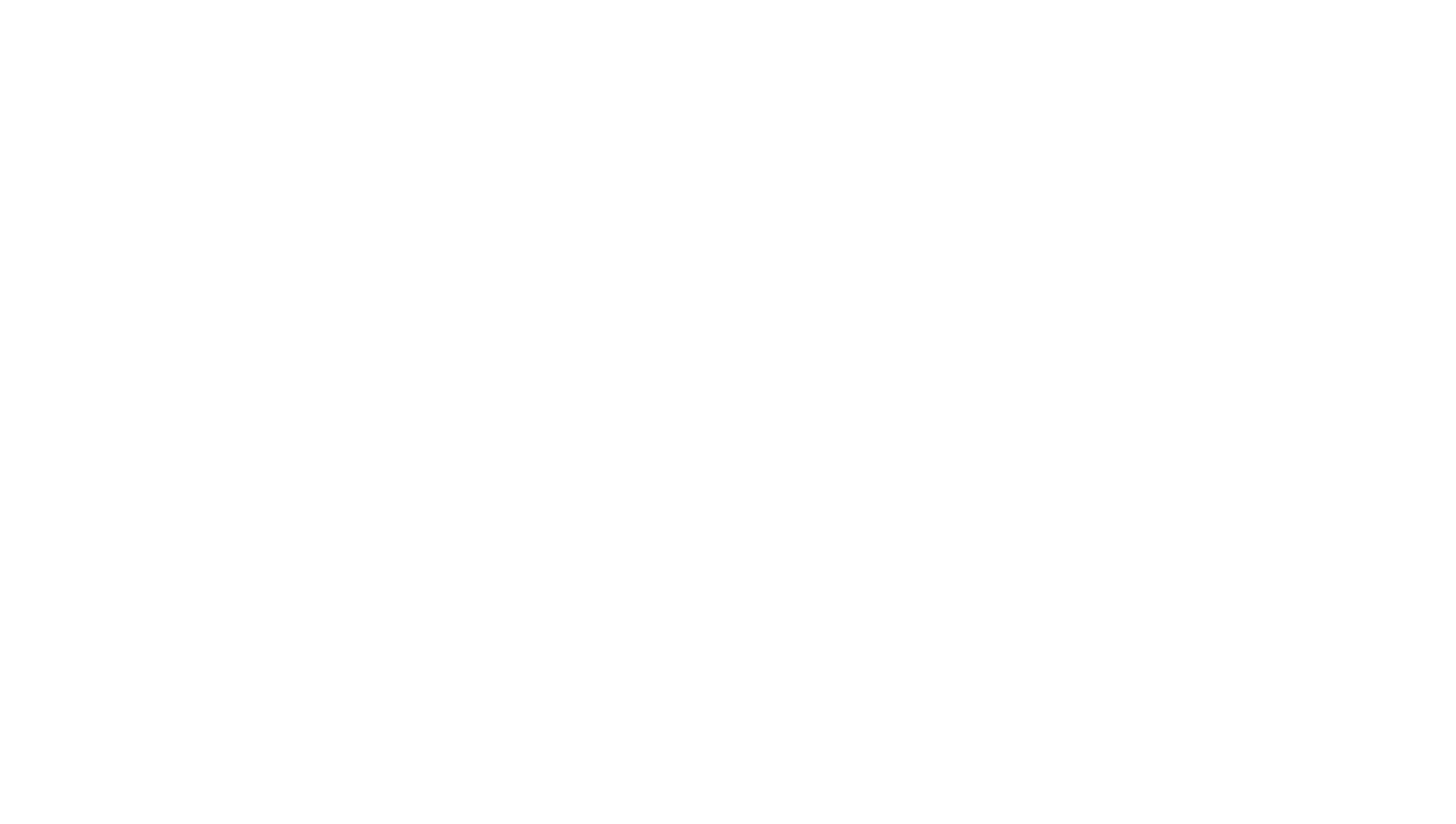 scroll, scrollTop: 0, scrollLeft: 0, axis: both 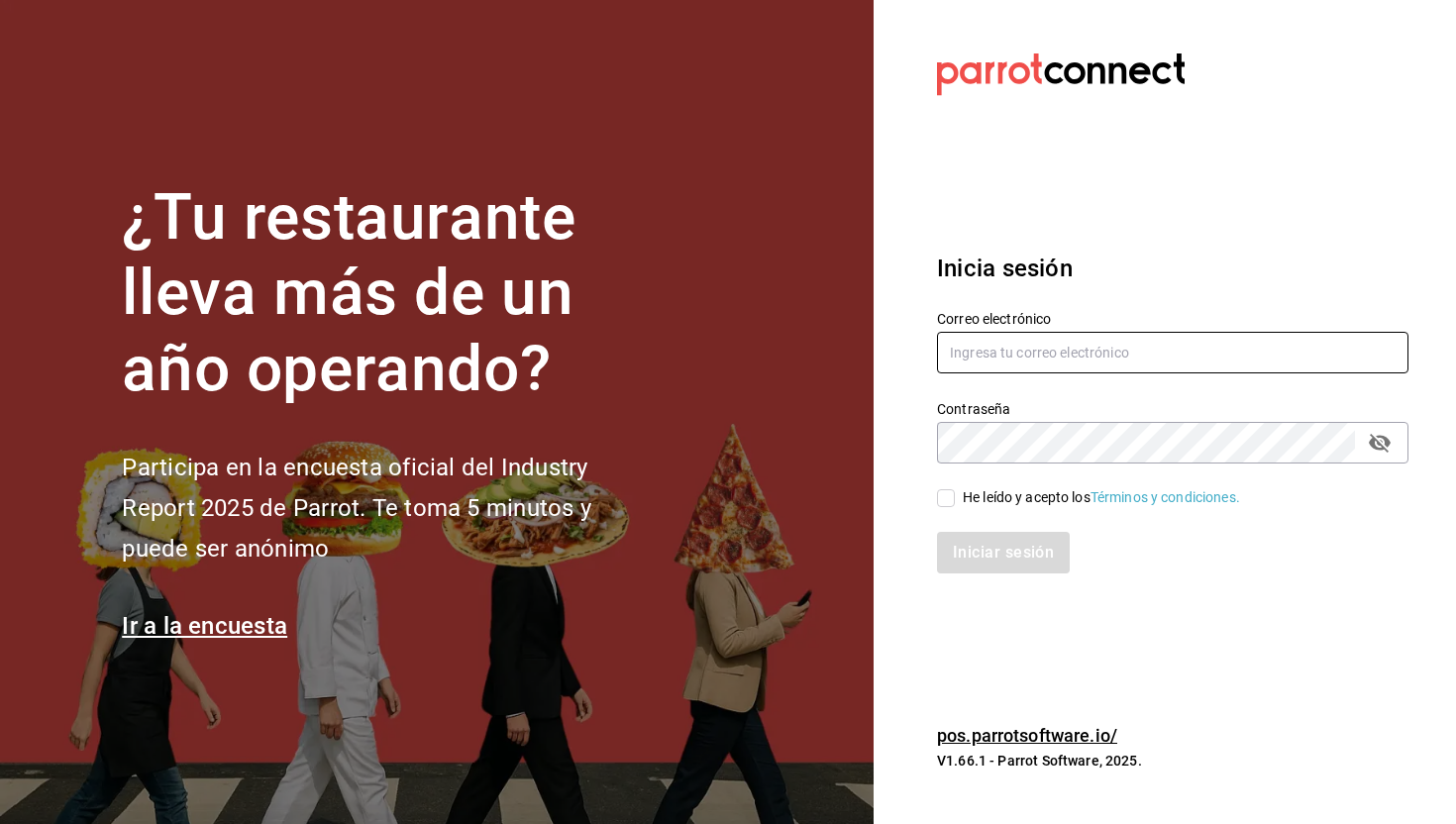 click at bounding box center [1173, 353] 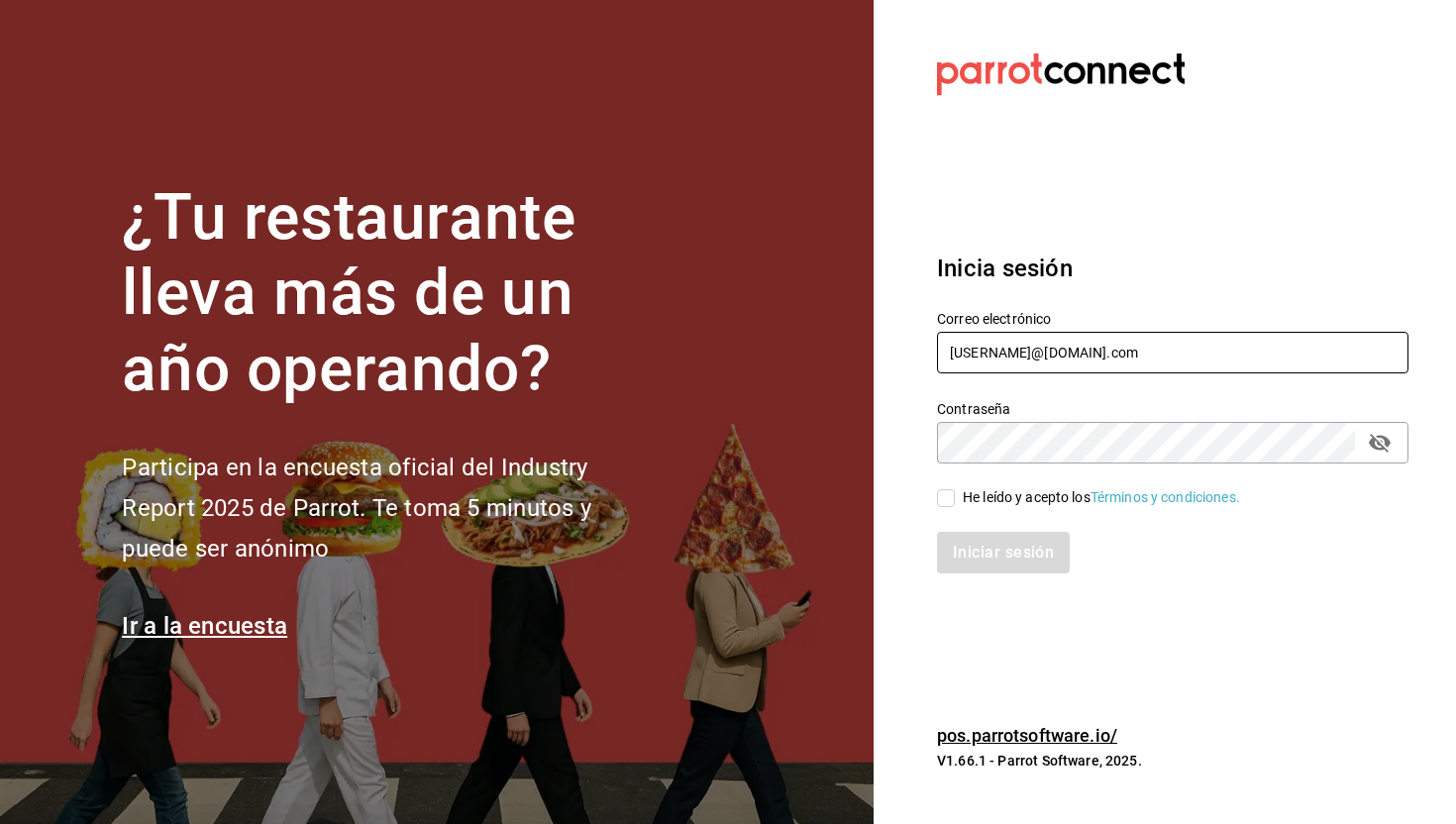 type on "[USERNAME]@[DOMAIN].com" 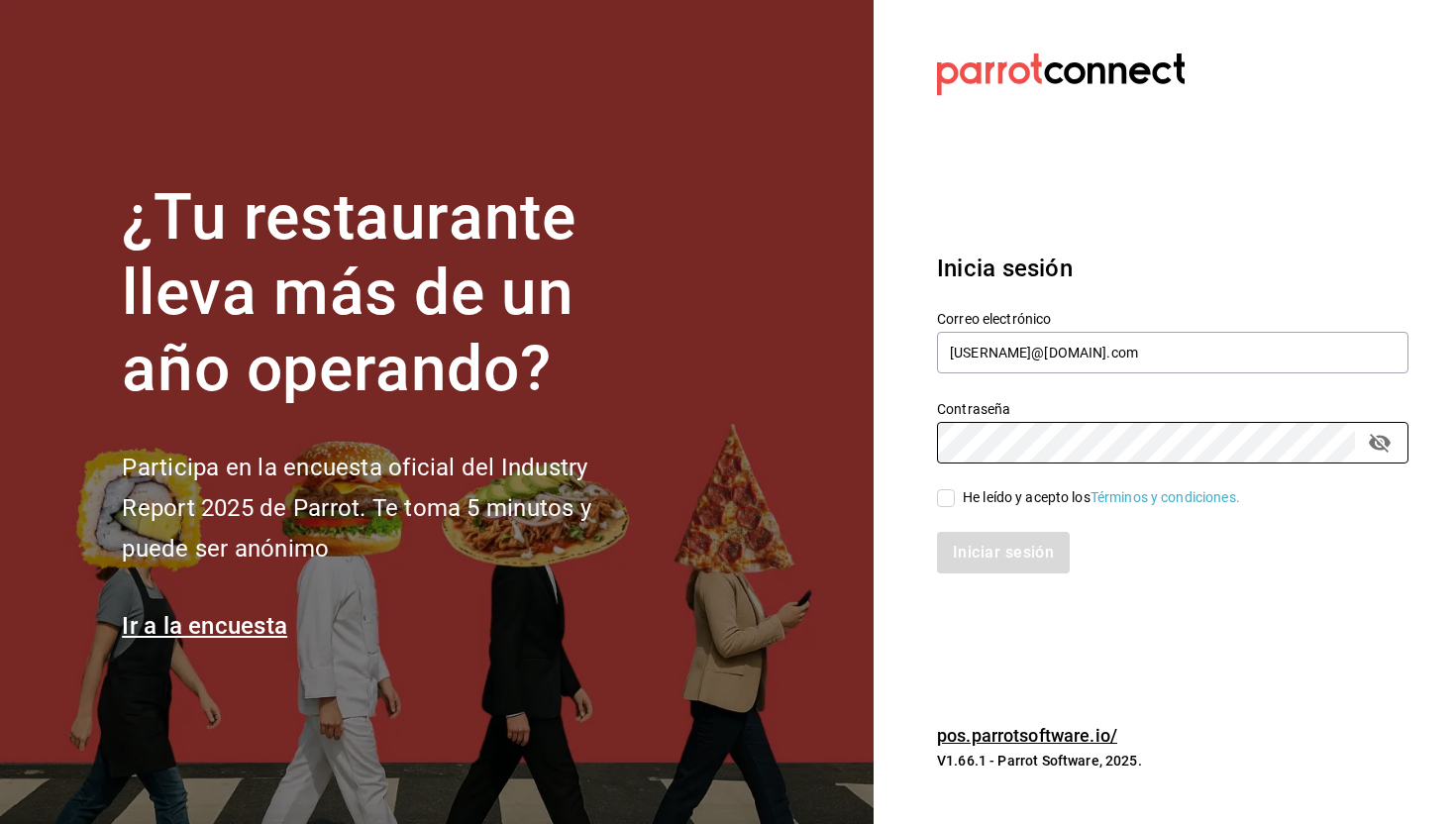 click on "He leído y acepto los  Términos y condiciones." at bounding box center [946, 498] 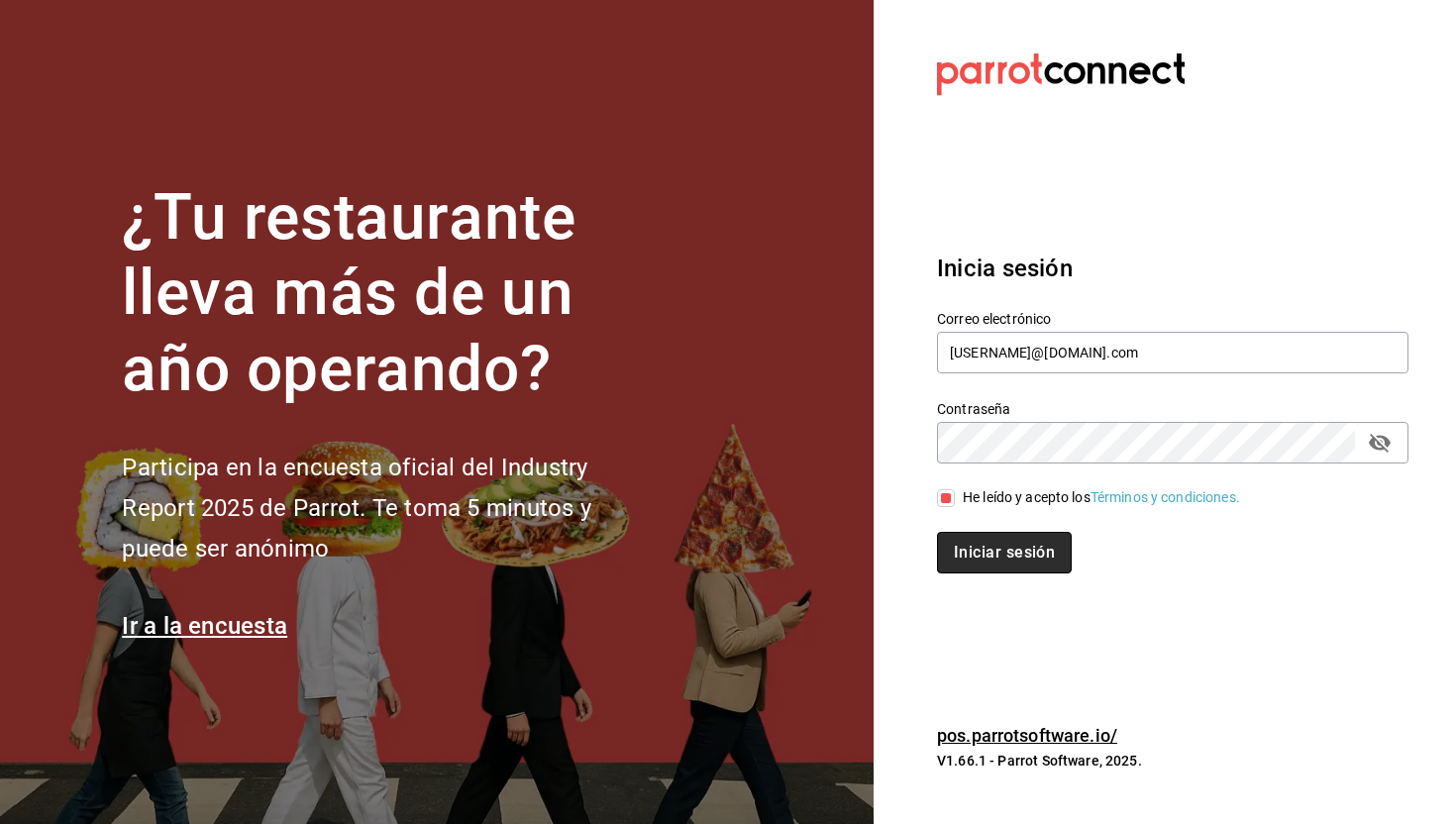 click on "Iniciar sesión" at bounding box center (1004, 553) 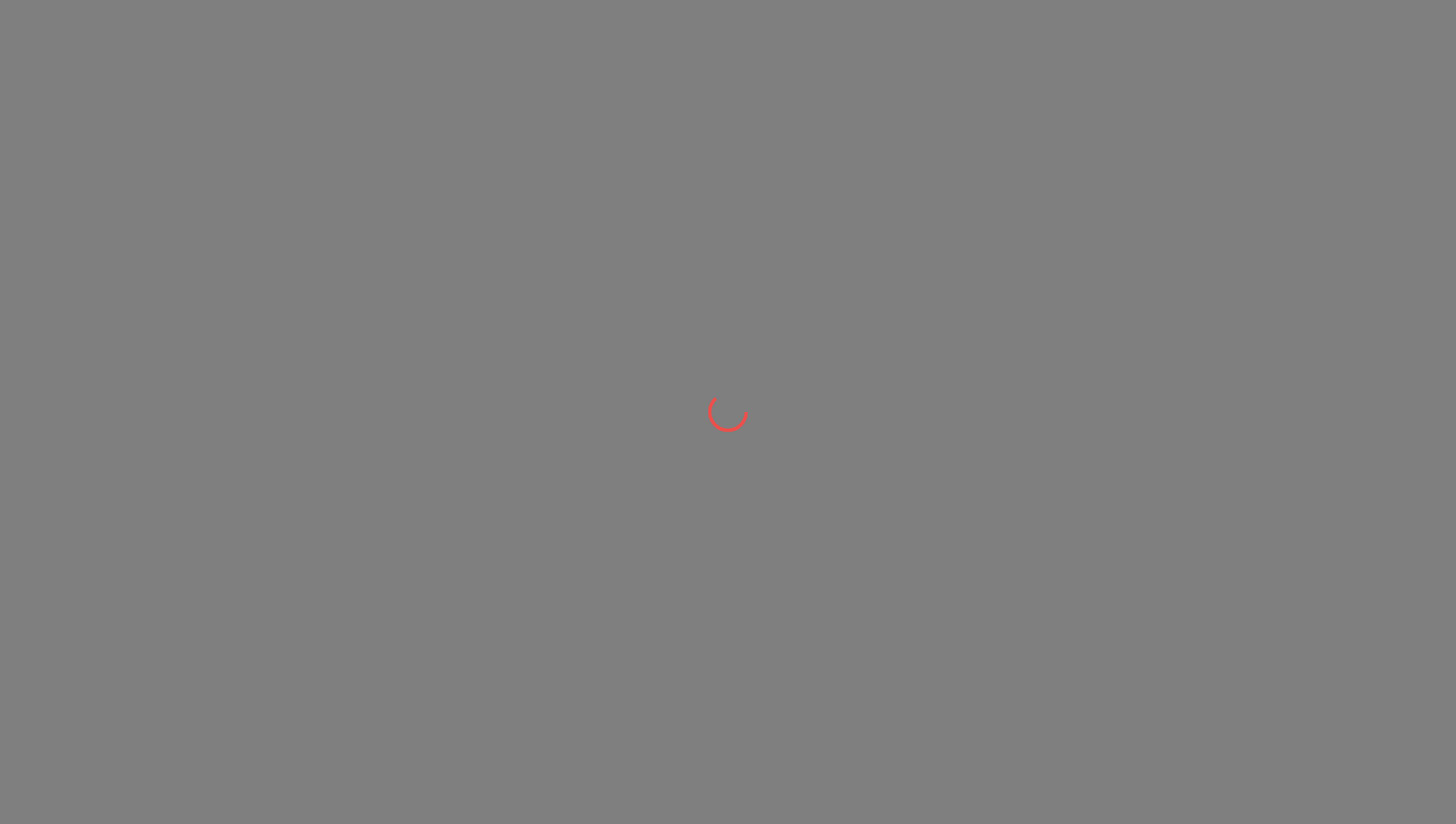 scroll, scrollTop: 0, scrollLeft: 0, axis: both 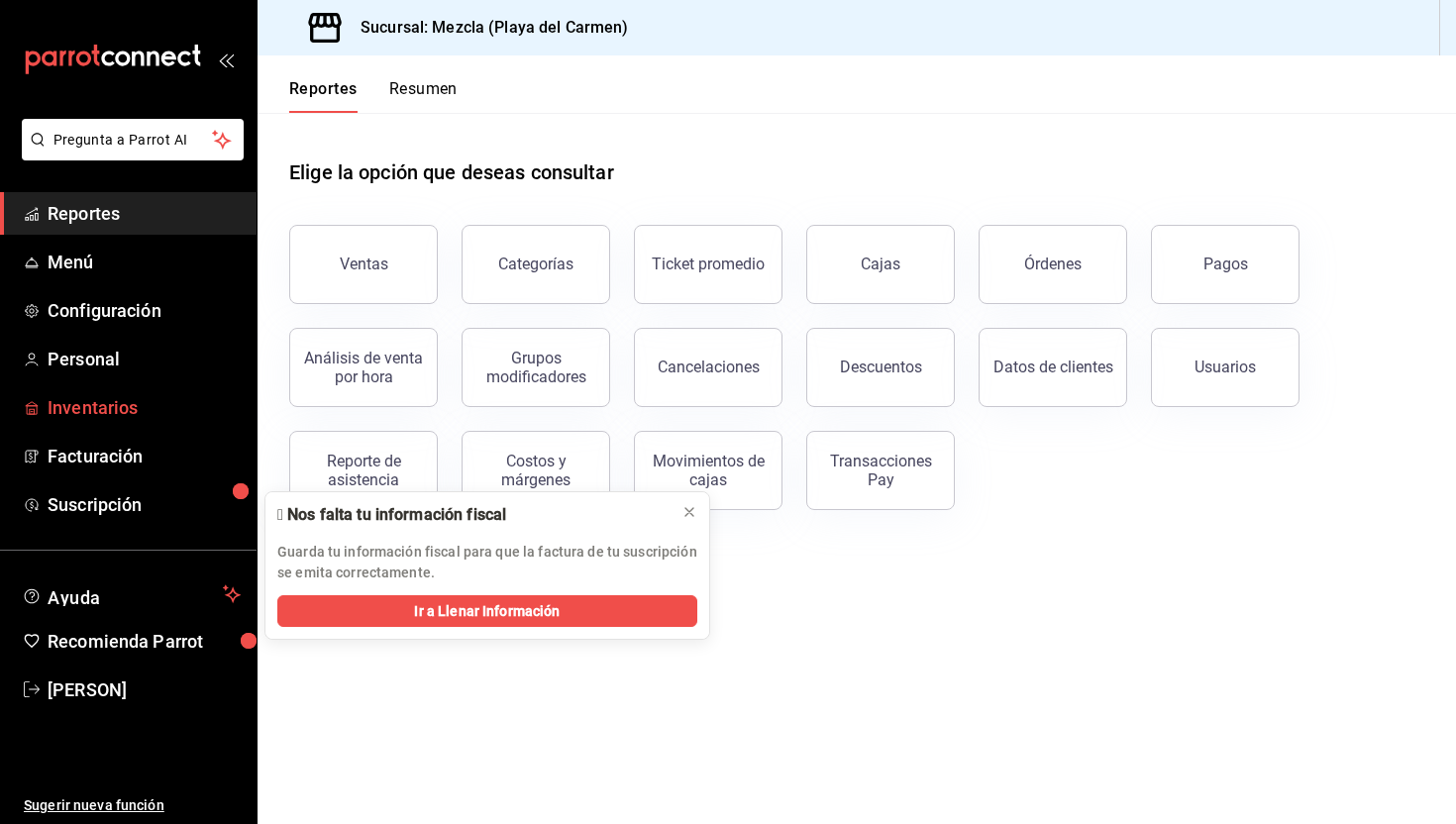click on "Inventarios" at bounding box center [144, 407] 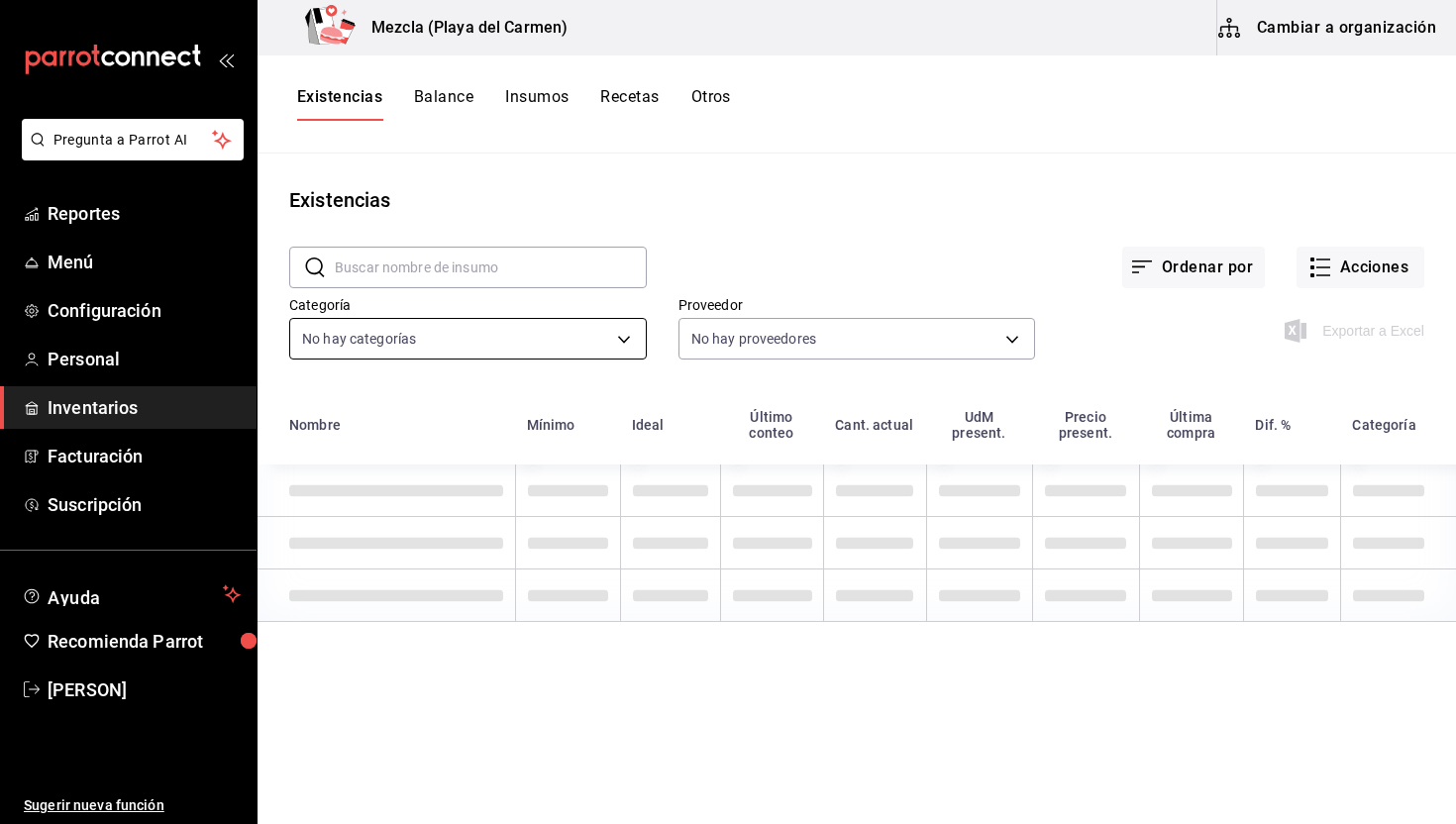 click on "Pregunta a Parrot AI Reportes Menú Configuración Personal Inventarios Facturación Suscripción Ayuda Recomienda Parrot [PERSON] Sugerir nueva función Mezcla ([CITY]) Cambiar a organización Existencias Balance Insumos Recetas Otros Existencias ​ ​ Ordenar por Acciones Categoría No hay categorías Proveedor No hay proveedores Exportar a Excel Nombre Mínimo Ideal Último conteo Cant. actual UdM present. Precio present. Última compra Dif. % Categoría GANA 1 MES GRATIS EN TU SUSCRIPCIÓN AQUÍ ¿Recuerdas cómo empezó tu restaurante? Hoy puedes ayudar a un colega a tener el mismo cambio que tú viviste. Recomienda Parrot directamente desde tu Portal Administrador. Es fácil y rápido. 🎁 Por cada restaurante que se una, ganas 1 mes gratis. Pregunta a Parrot AI Reportes Menú Configuración Personal Inventarios Facturación Suscripción Ayuda Recomienda Parrot [PERSON] Sugerir nueva función Visitar centro de ayuda ([PHONE])" at bounding box center [728, 405] 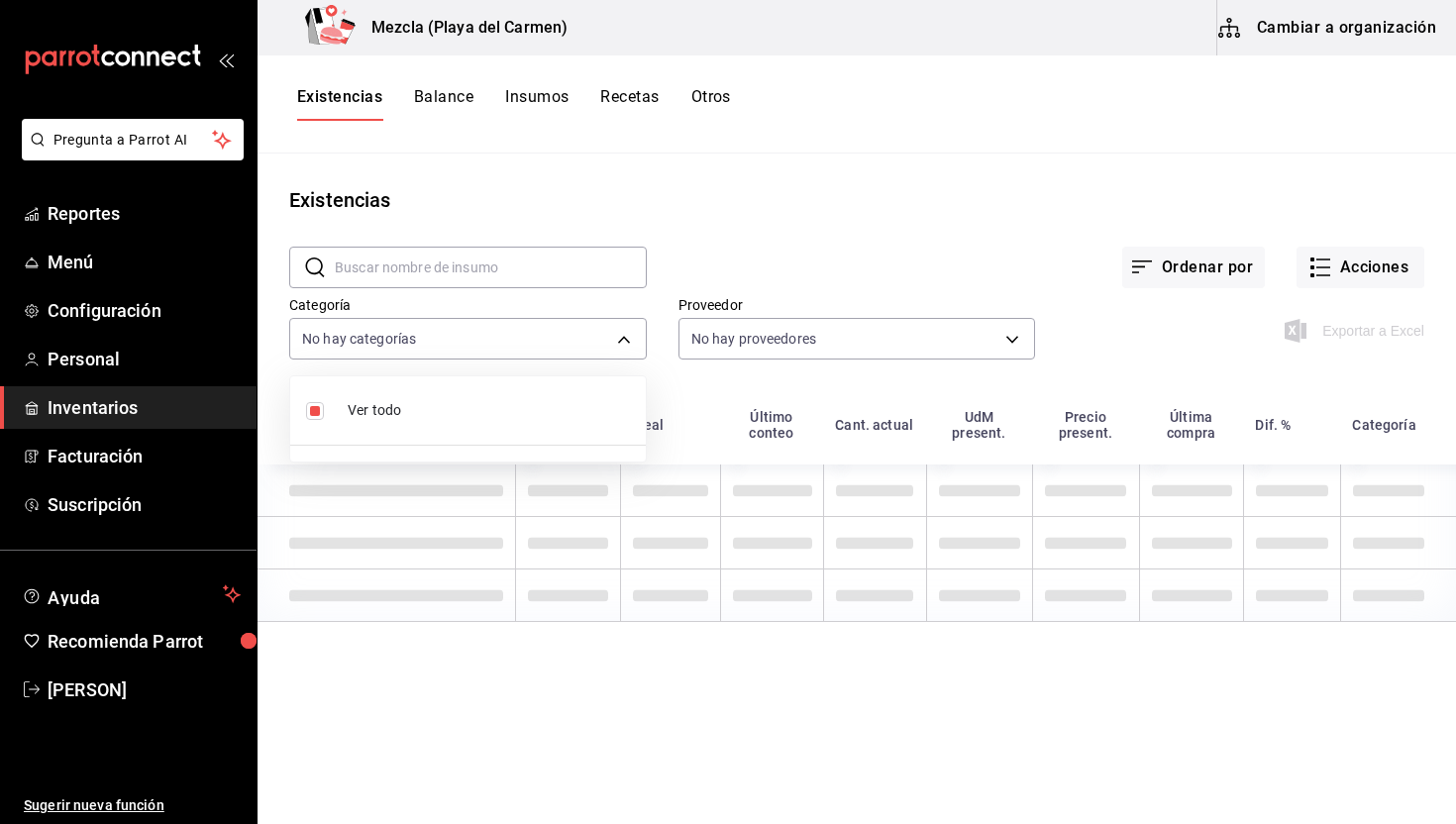 click at bounding box center (728, 412) 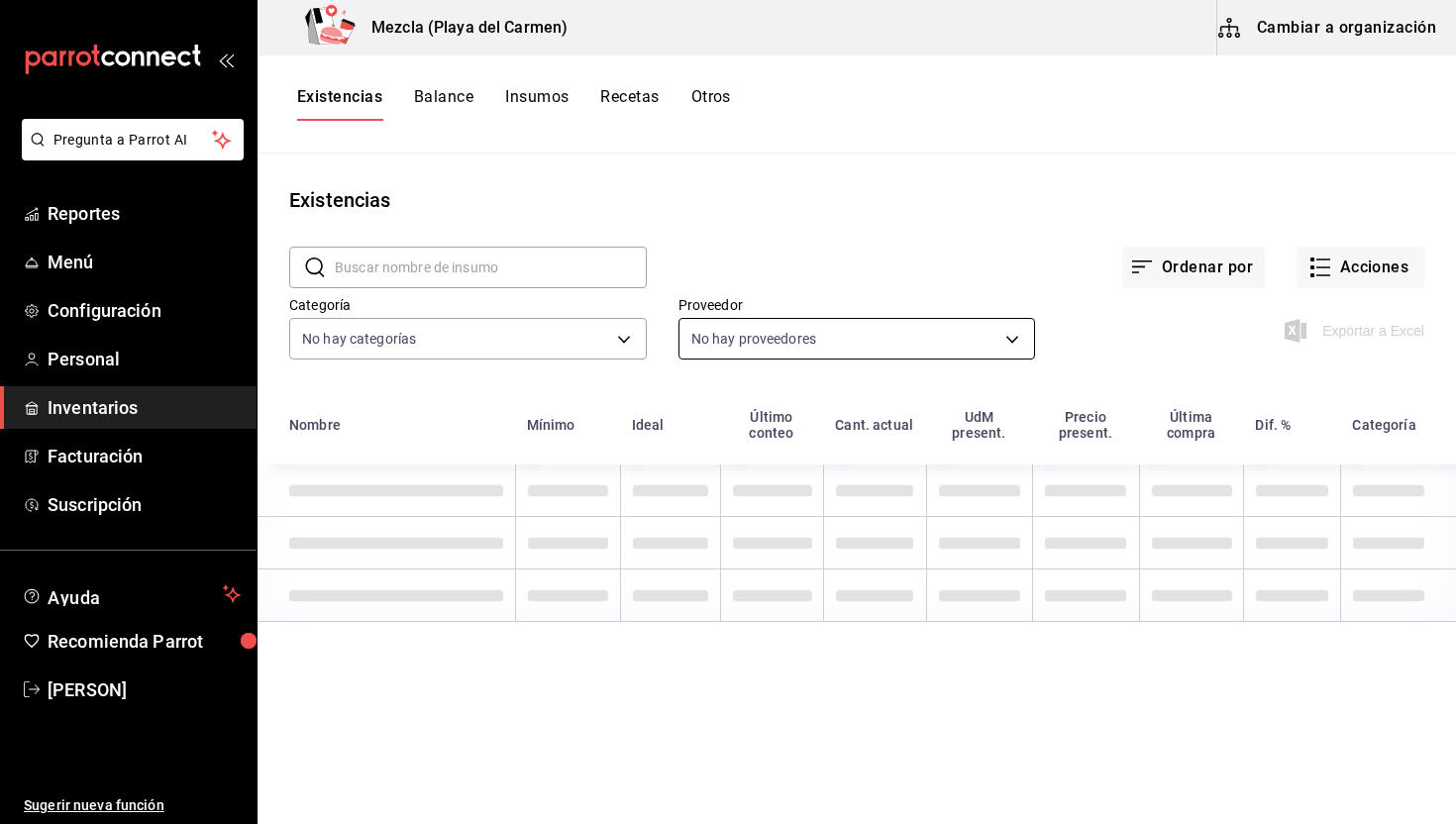 click on "Pregunta a Parrot AI Reportes Menú Configuración Personal Inventarios Facturación Suscripción Ayuda Recomienda Parrot [PERSON] Sugerir nueva función Mezcla ([CITY]) Cambiar a organización Existencias Balance Insumos Recetas Otros Existencias ​ ​ Ordenar por Acciones Categoría No hay categorías Proveedor No hay proveedores Exportar a Excel Nombre Mínimo Ideal Último conteo Cant. actual UdM present. Precio present. Última compra Dif. % Categoría GANA 1 MES GRATIS EN TU SUSCRIPCIÓN AQUÍ ¿Recuerdas cómo empezó tu restaurante? Hoy puedes ayudar a un colega a tener el mismo cambio que tú viviste. Recomienda Parrot directamente desde tu Portal Administrador. Es fácil y rápido. 🎁 Por cada restaurante que se una, ganas 1 mes gratis. Pregunta a Parrot AI Reportes Menú Configuración Personal Inventarios Facturación Suscripción Ayuda Recomienda Parrot [PERSON] Sugerir nueva función Visitar centro de ayuda ([PHONE])" at bounding box center (728, 405) 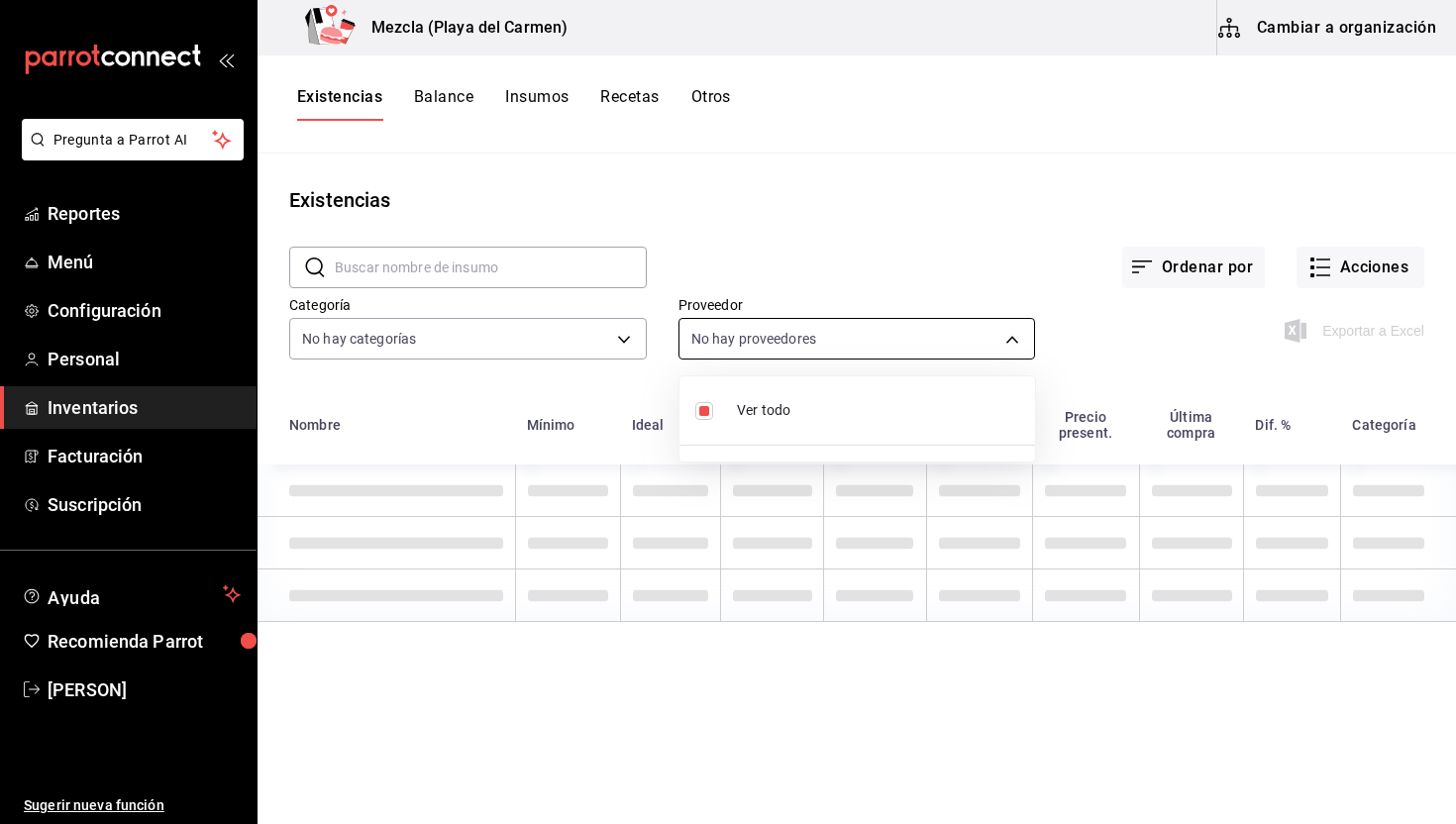 click at bounding box center (728, 412) 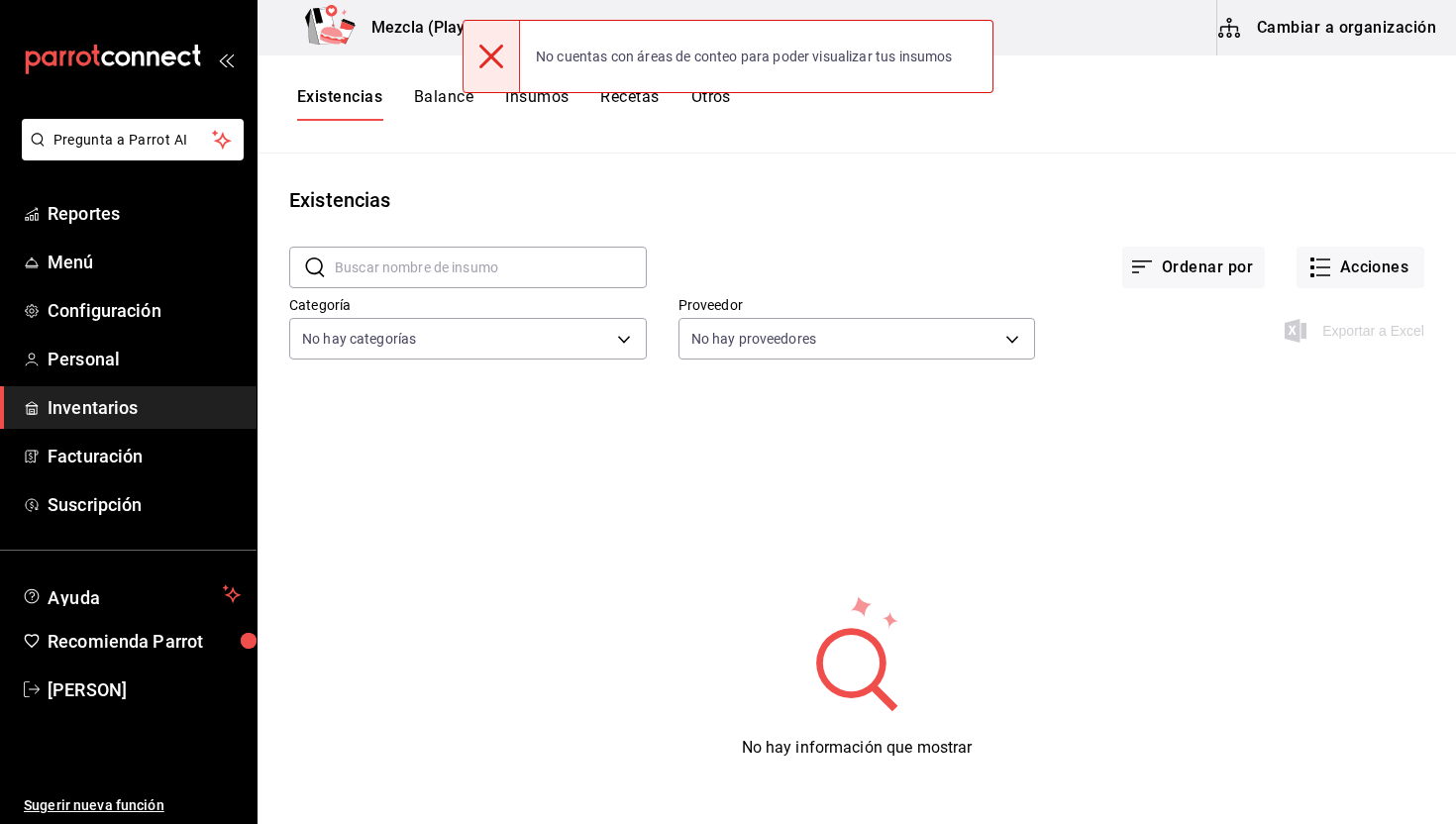click on "Recetas" at bounding box center (629, 104) 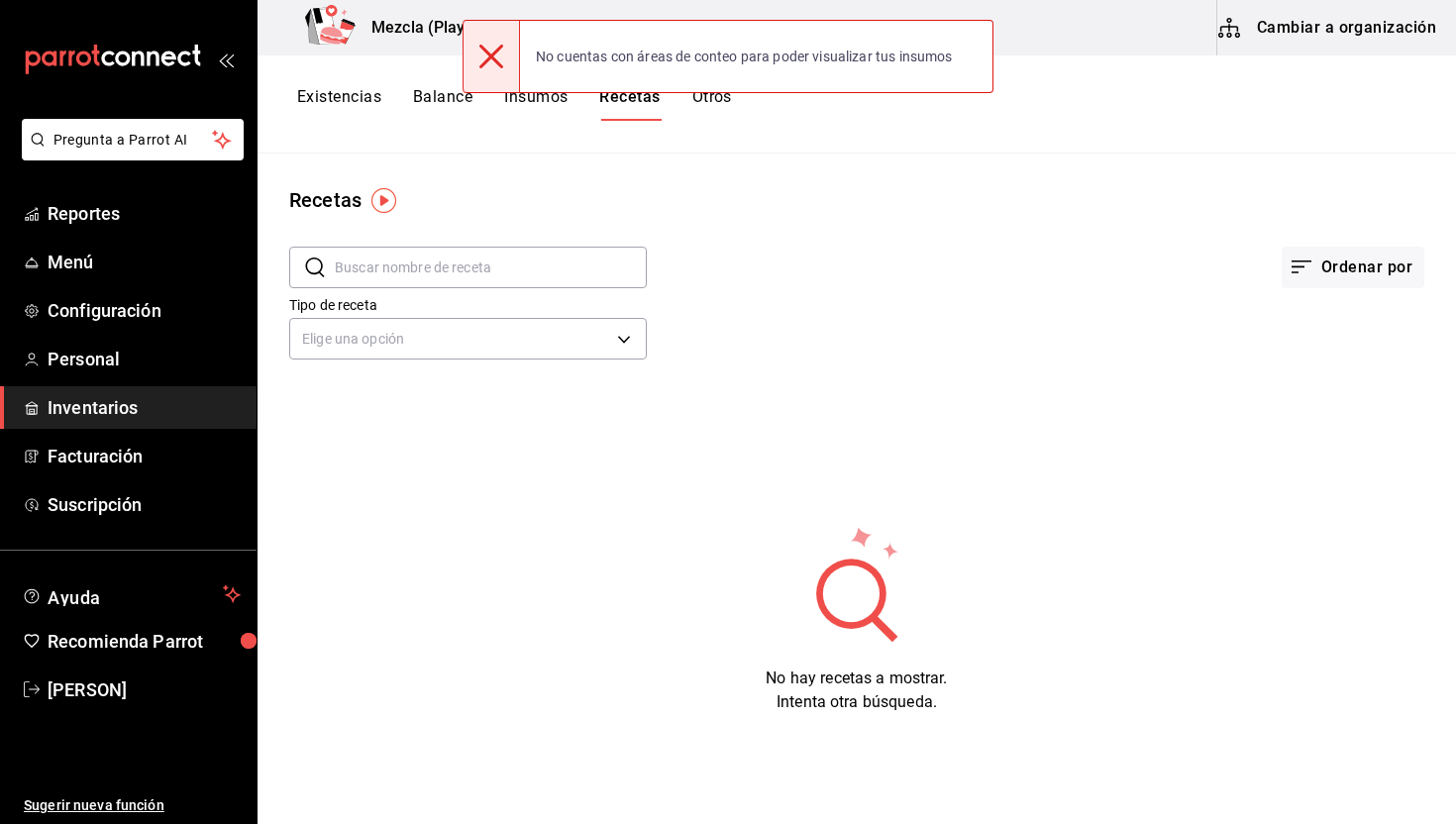 click 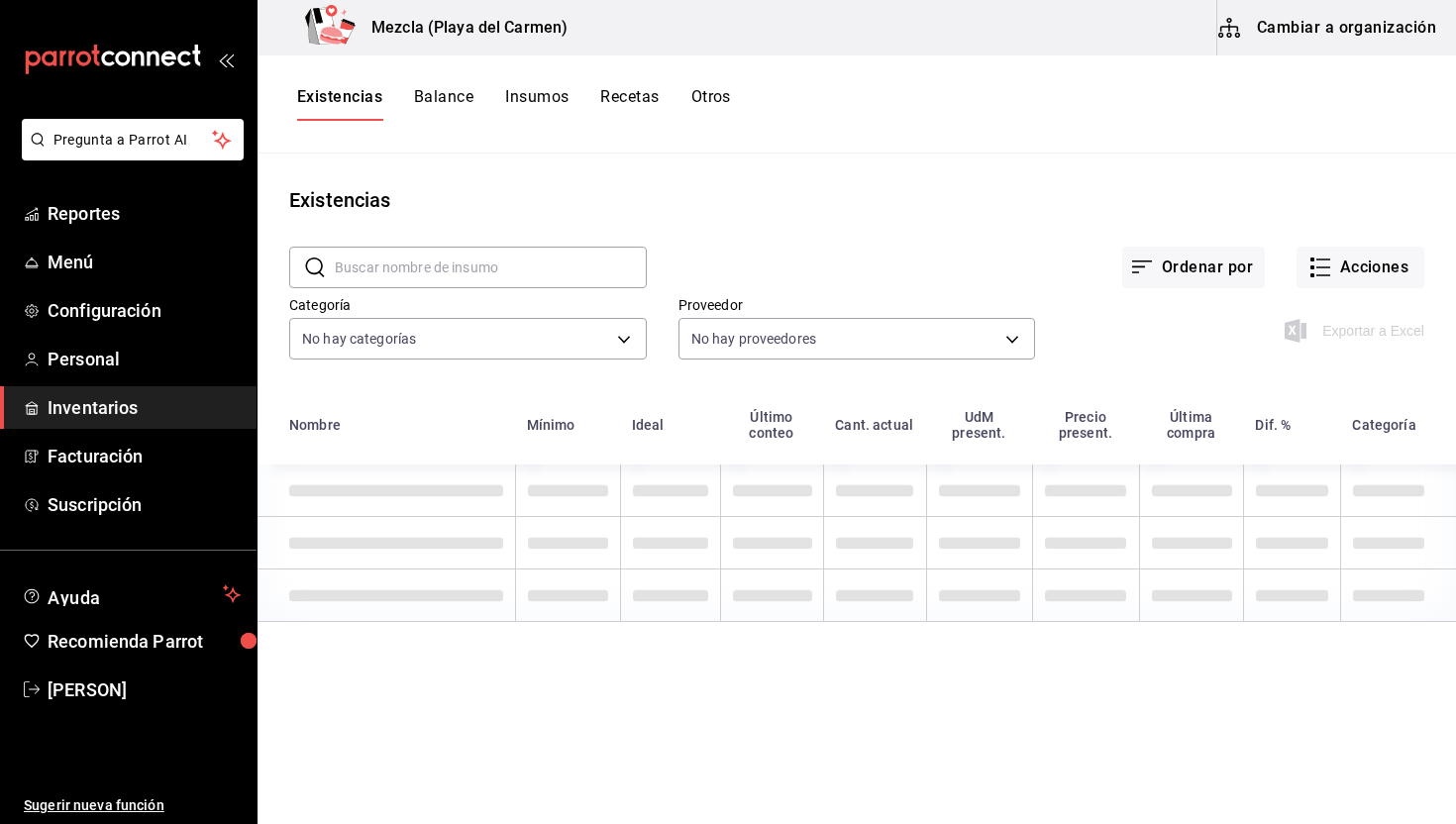 click at bounding box center (396, 490) 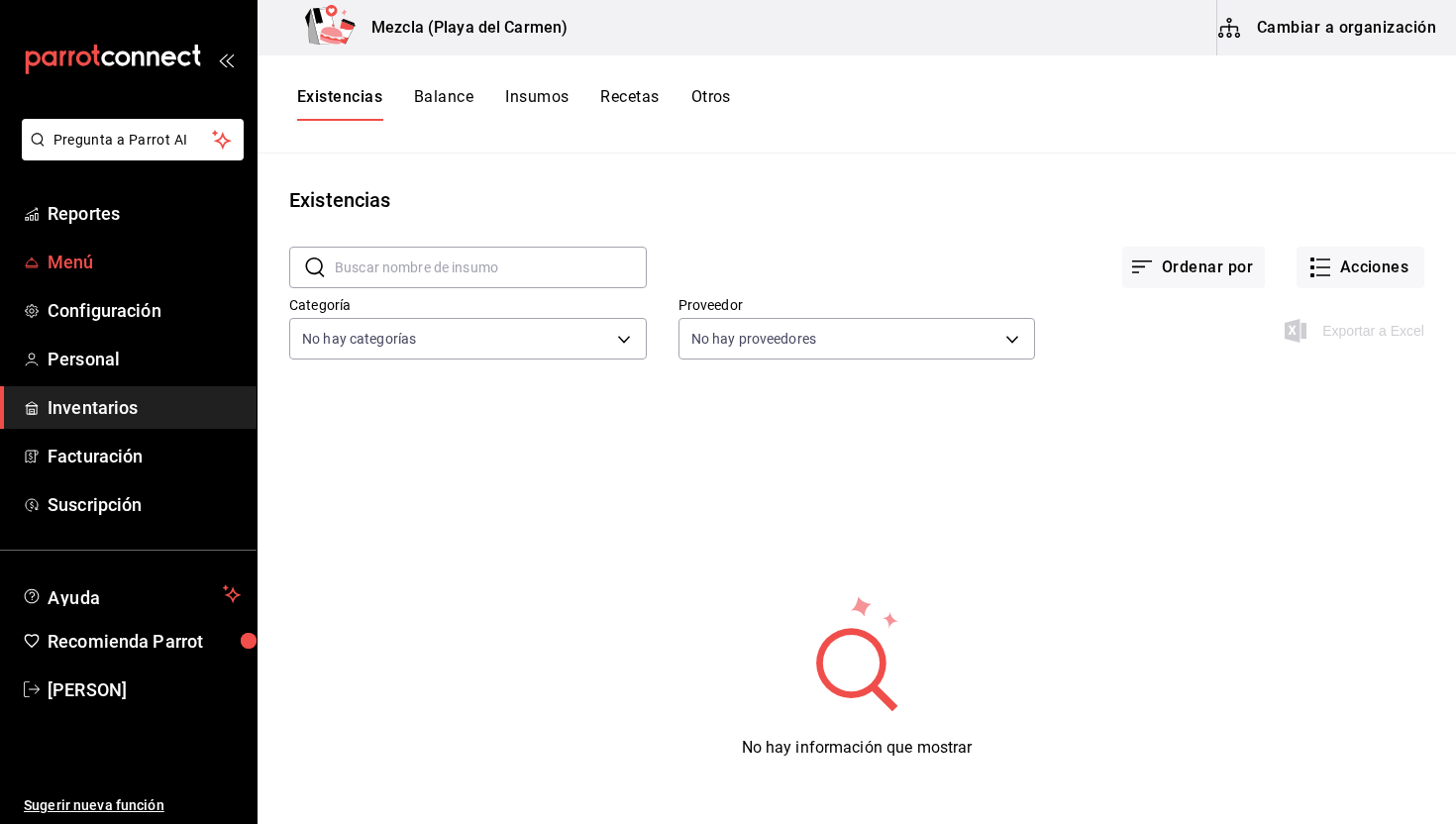 click on "Menú" at bounding box center [144, 261] 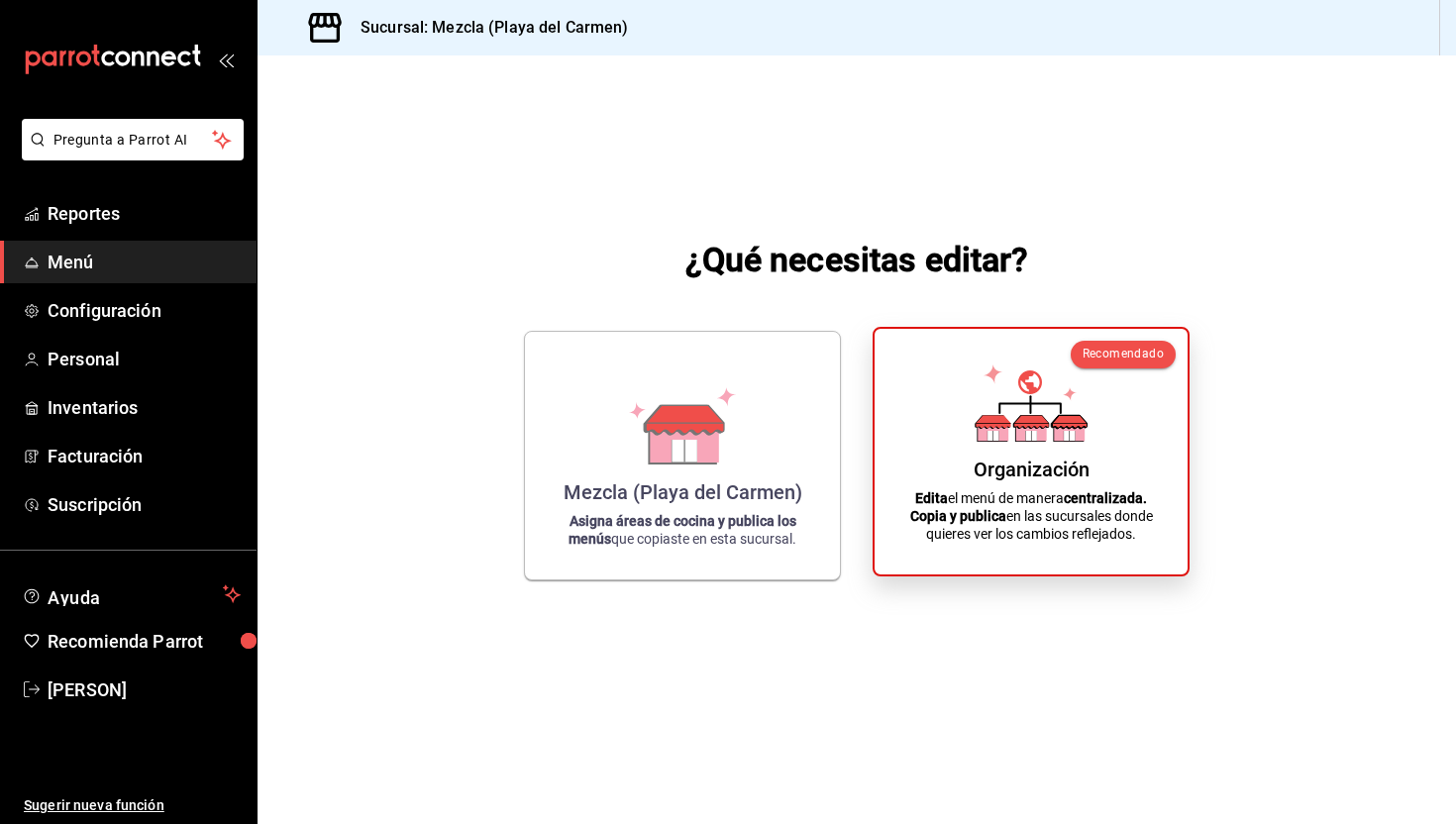 click on "Organización Edita  el menú de manera  centralizada.     Copia y publica  en las sucursales donde quieres ver los cambios reflejados." at bounding box center (1031, 452) 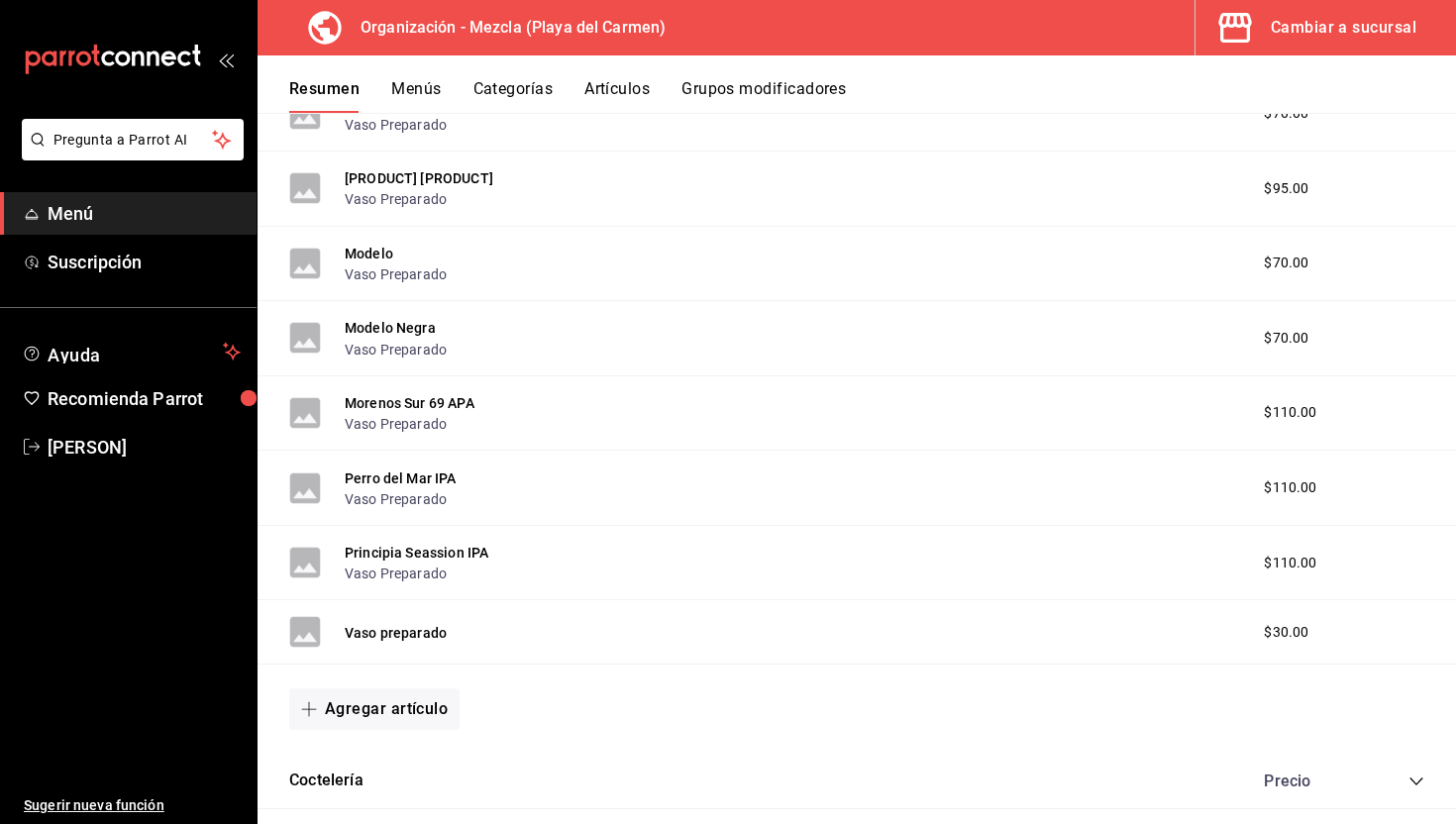 scroll, scrollTop: 2121, scrollLeft: 0, axis: vertical 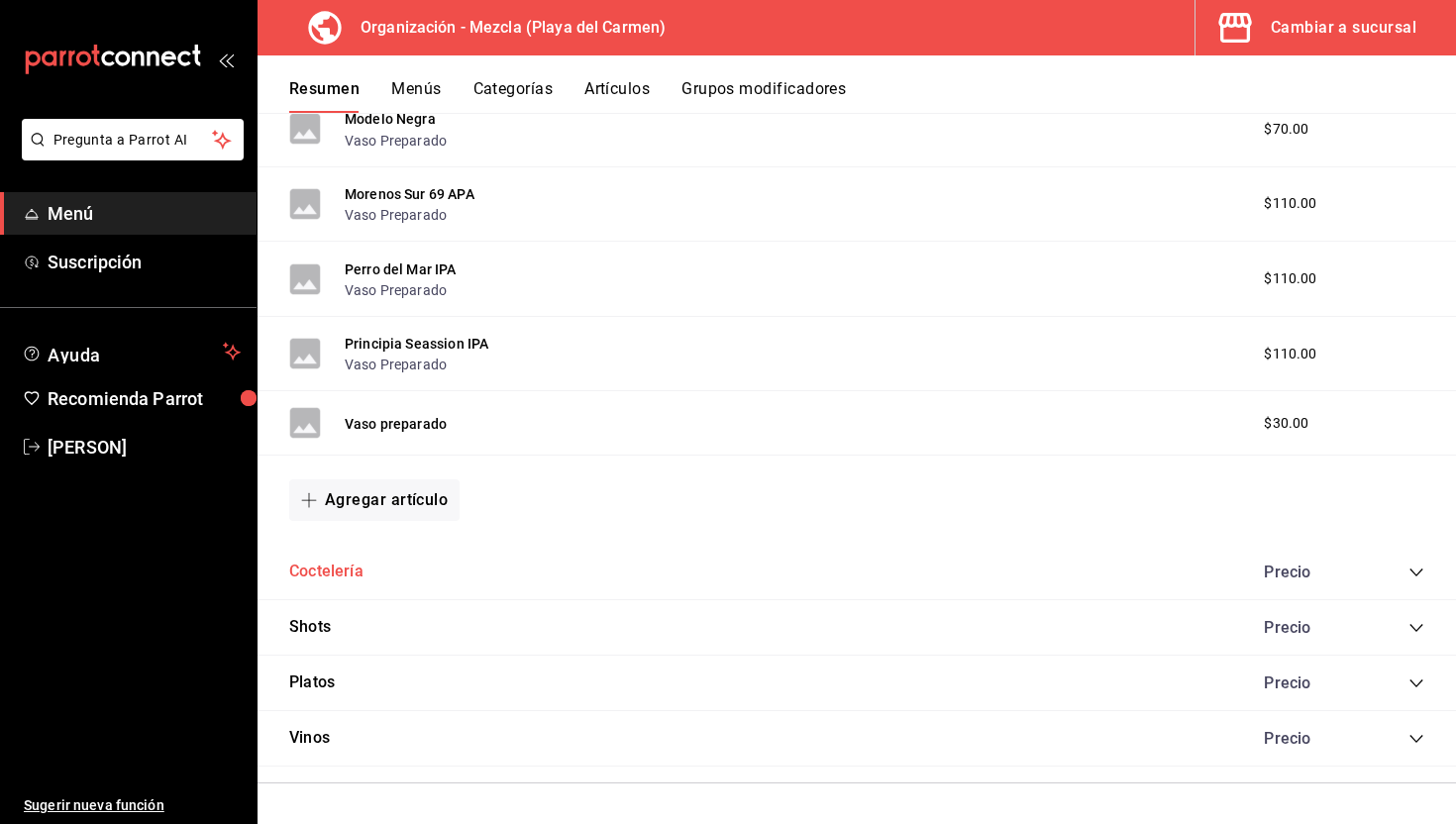 click on "Coctelería" at bounding box center [326, 571] 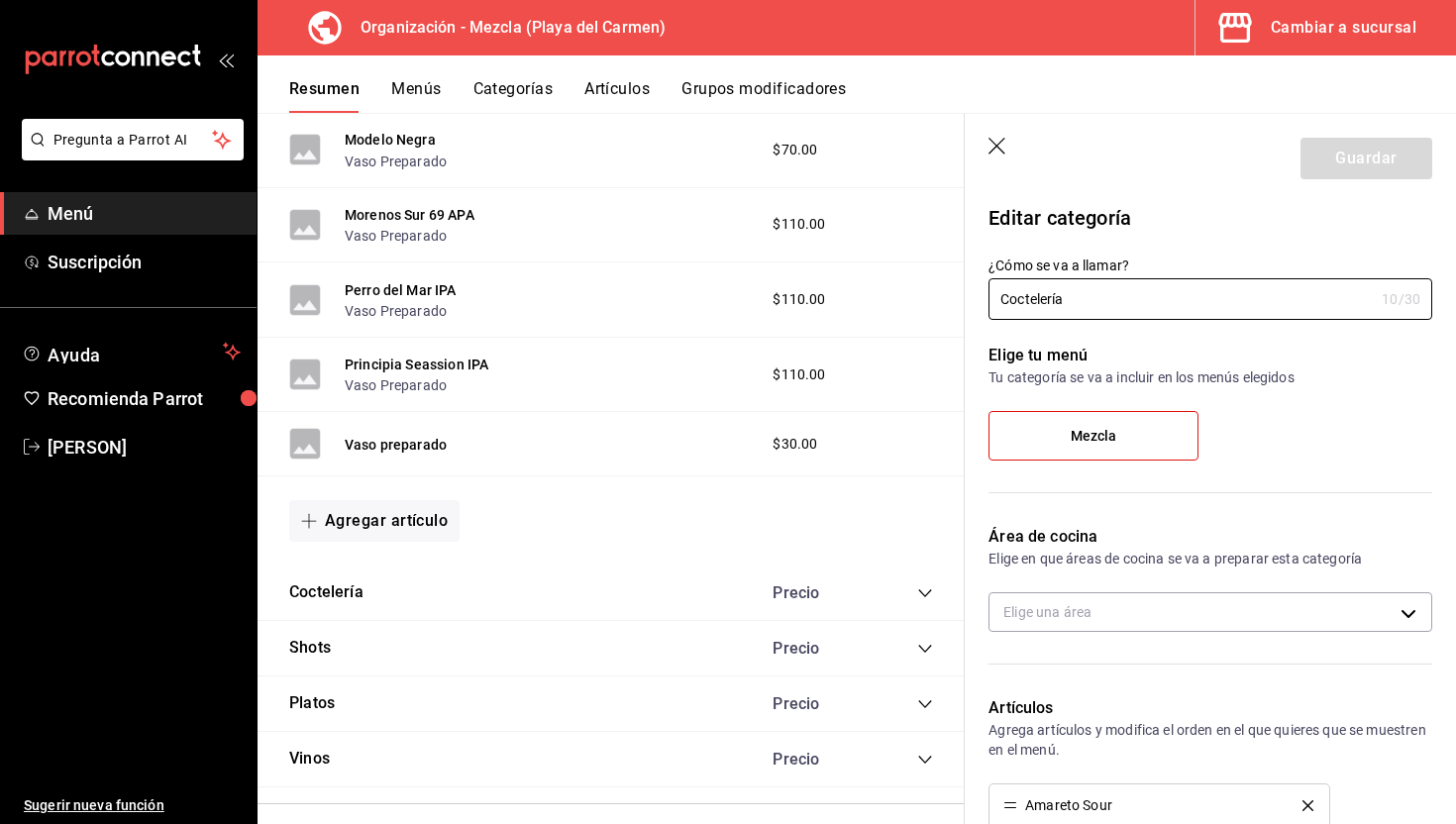 scroll, scrollTop: 2142, scrollLeft: 0, axis: vertical 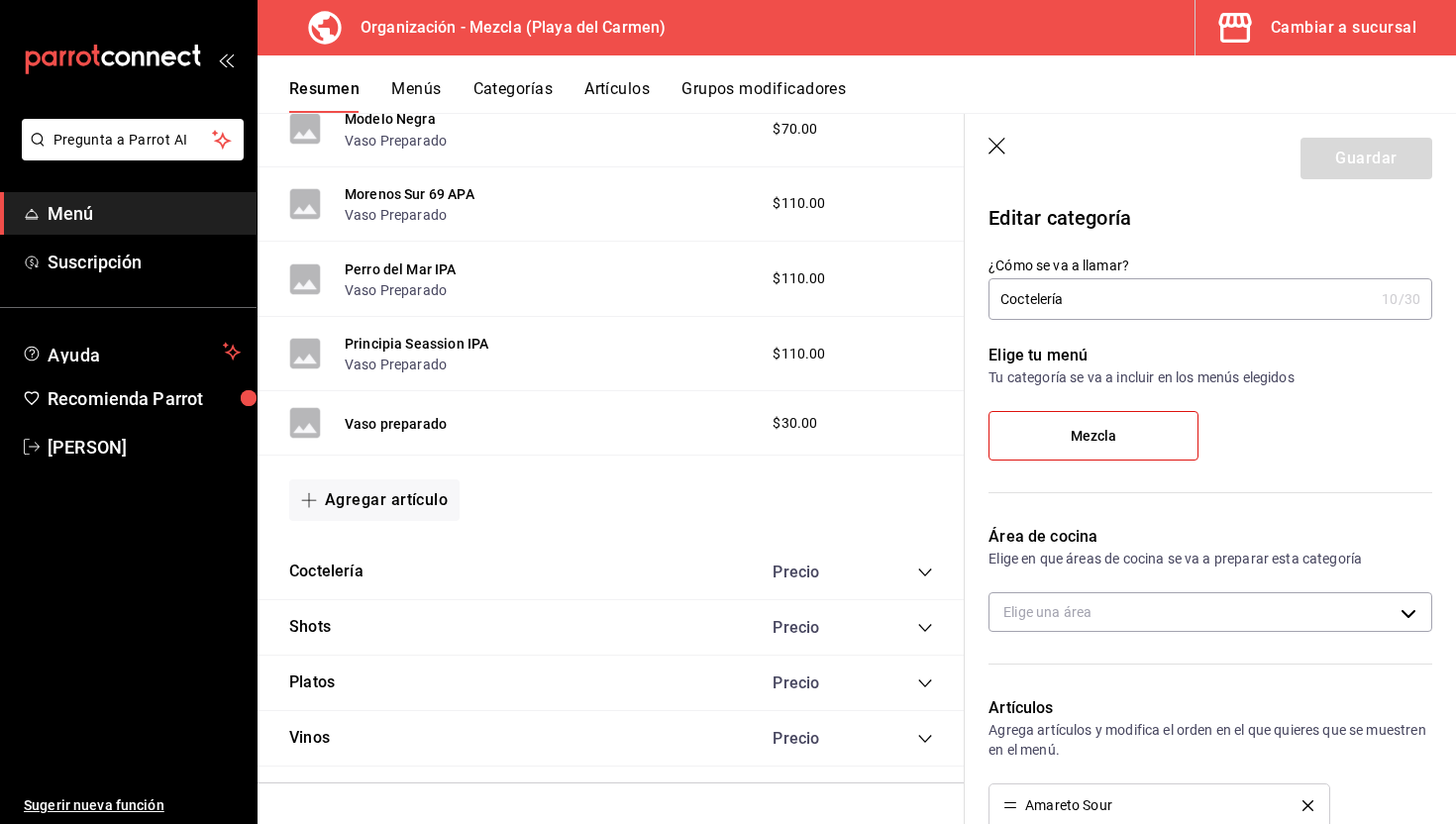 click on "Platos Precio" at bounding box center [611, 683] 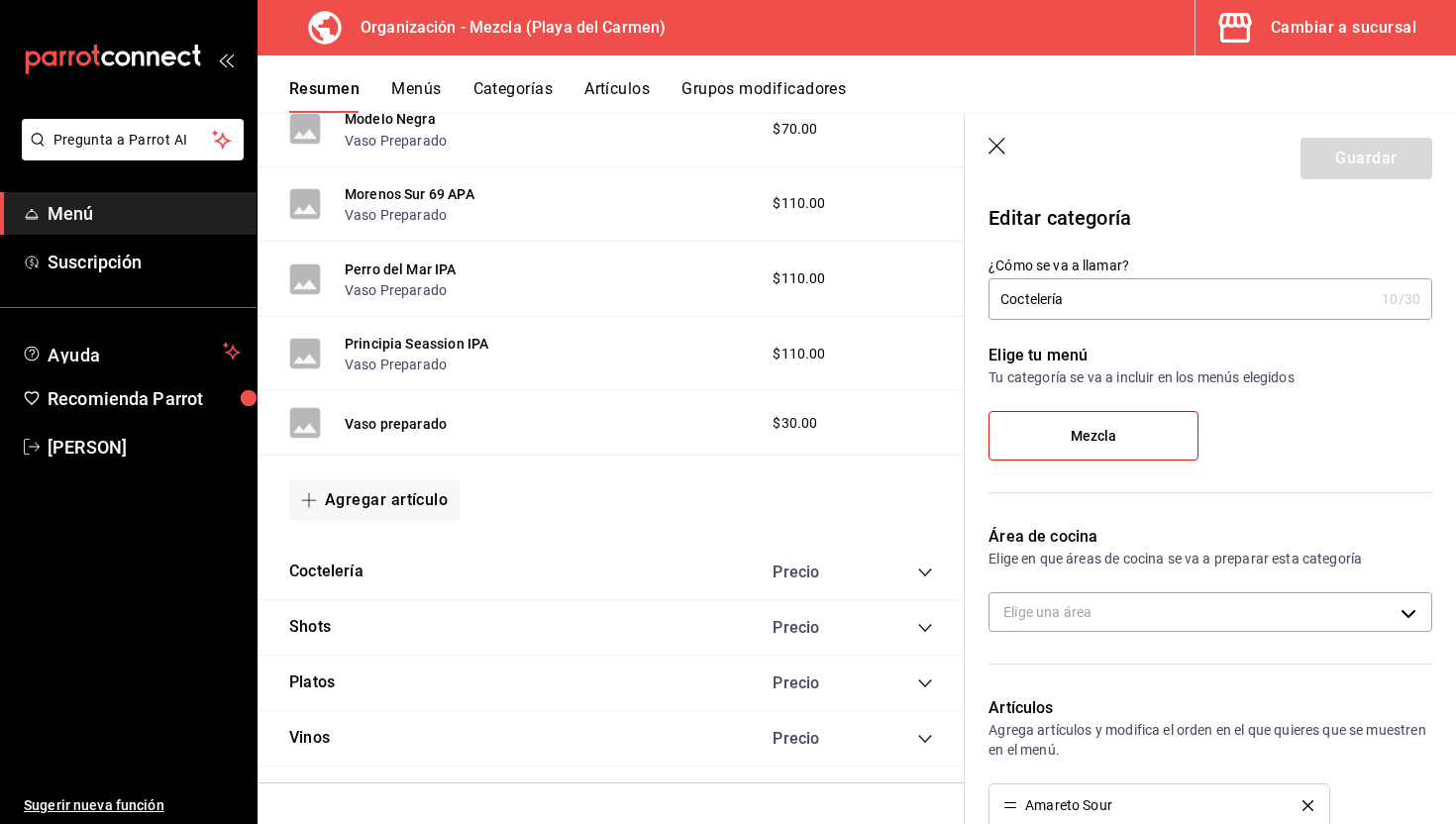 click 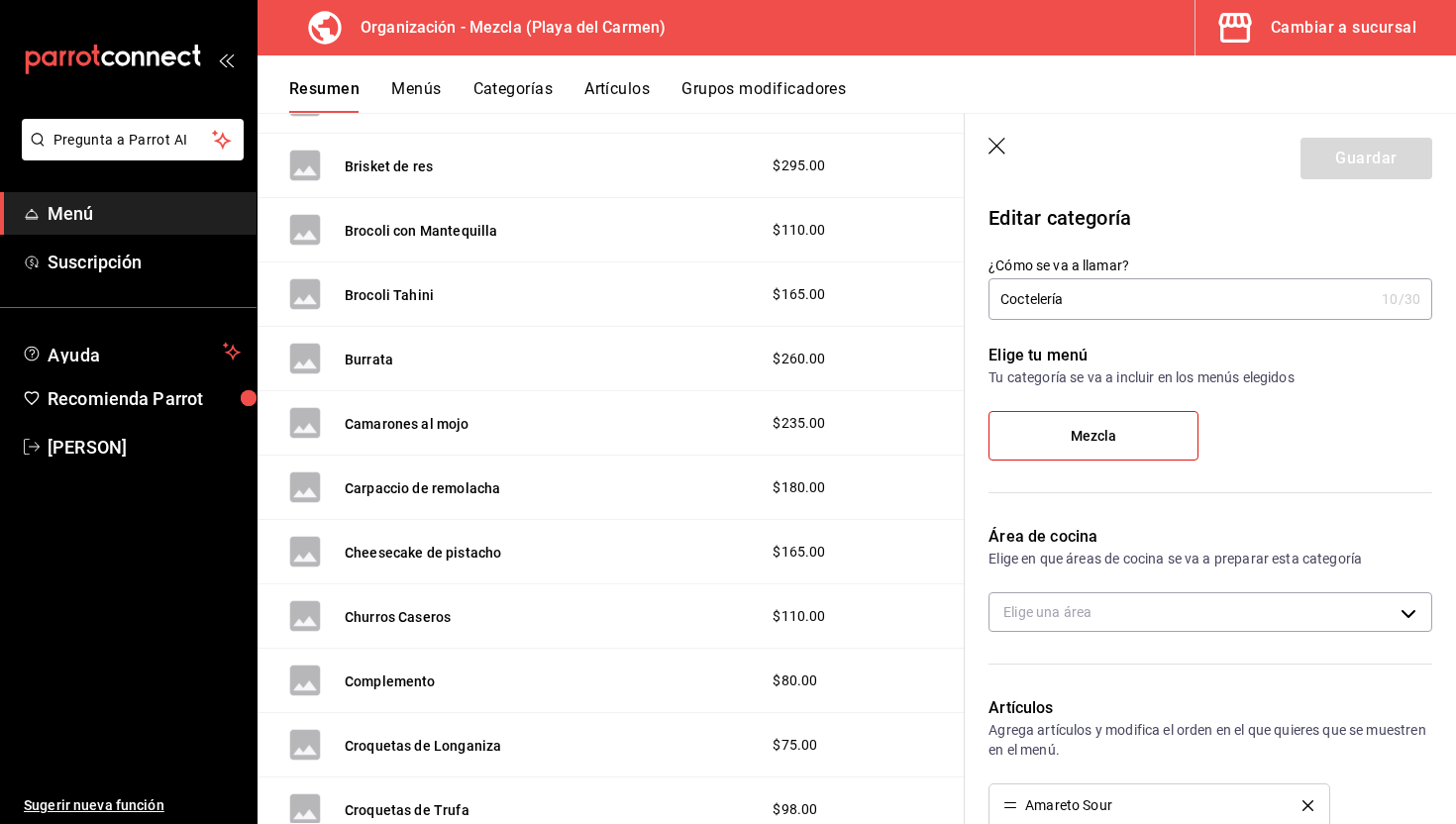 scroll, scrollTop: 2976, scrollLeft: 0, axis: vertical 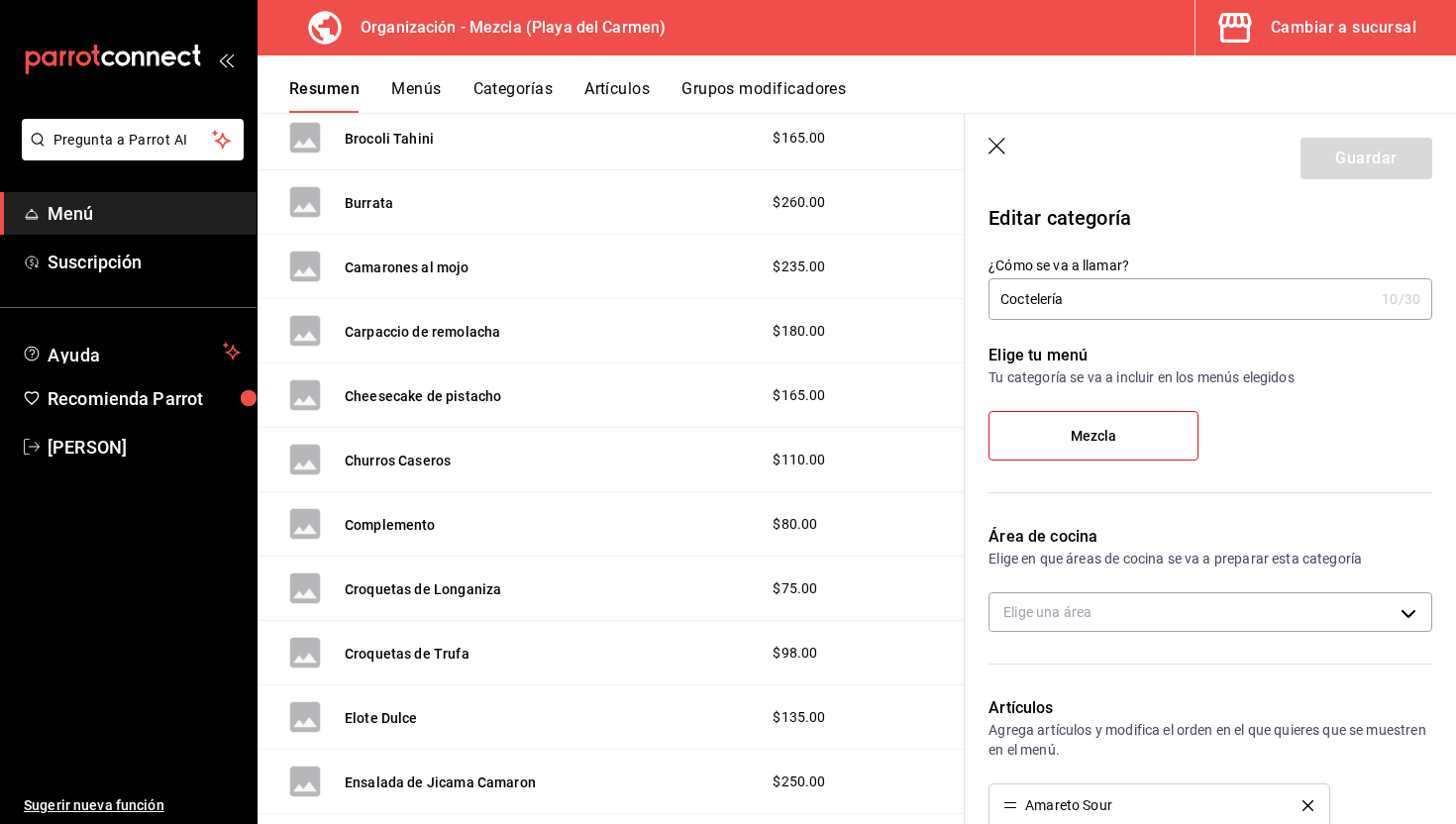 click on "Menú" at bounding box center [144, 213] 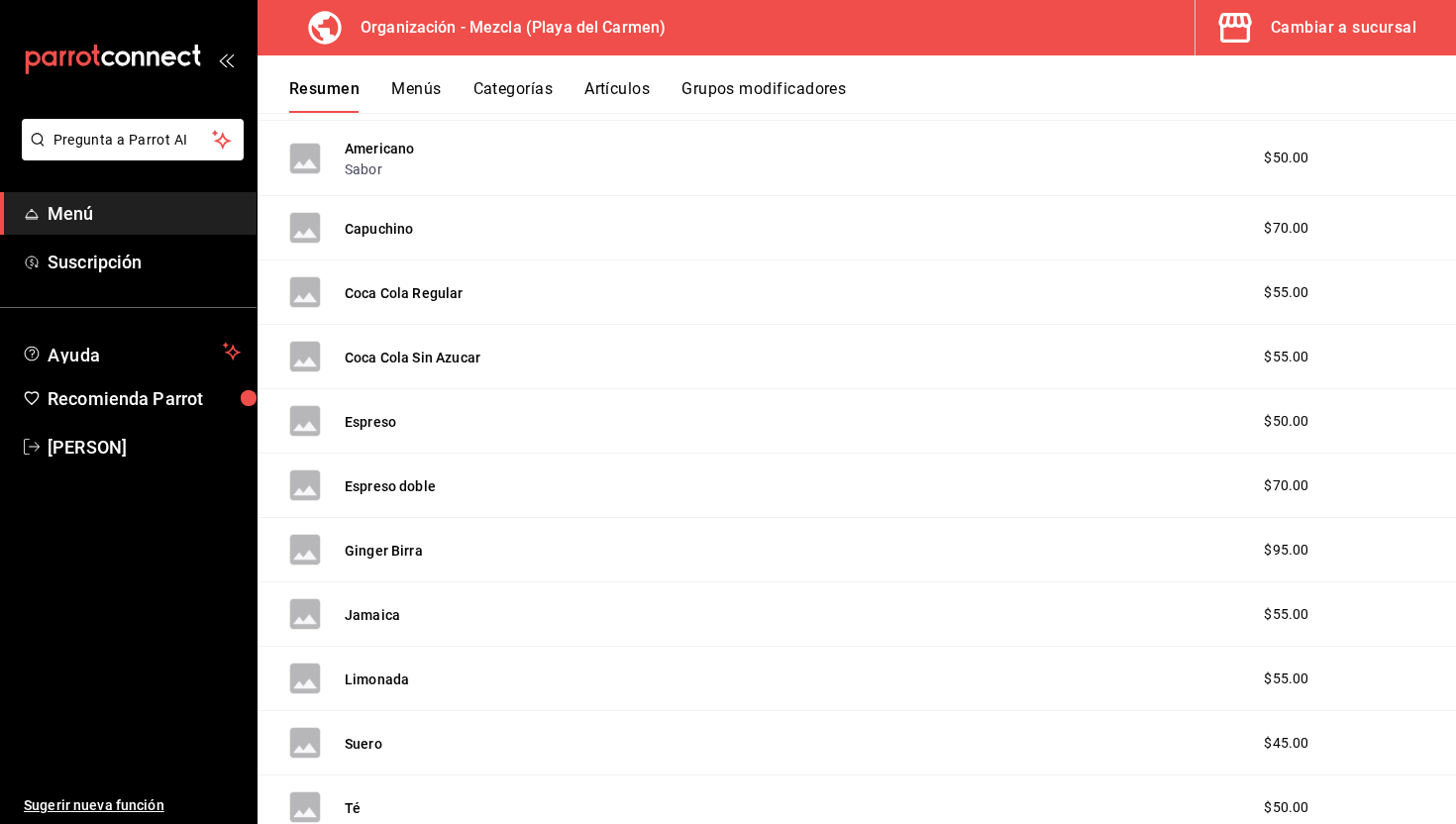 scroll, scrollTop: 0, scrollLeft: 0, axis: both 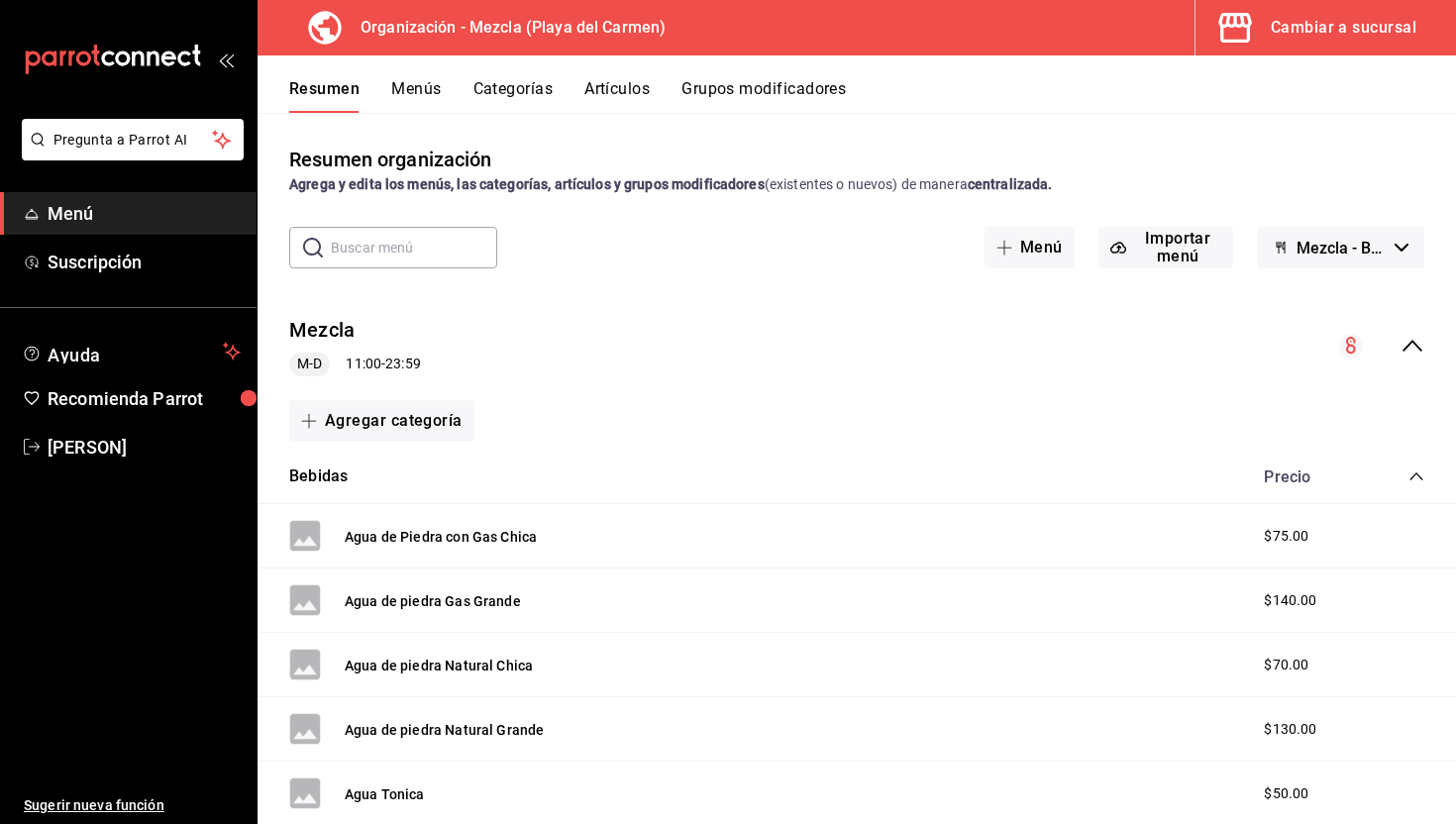click on "Menú" at bounding box center [144, 213] 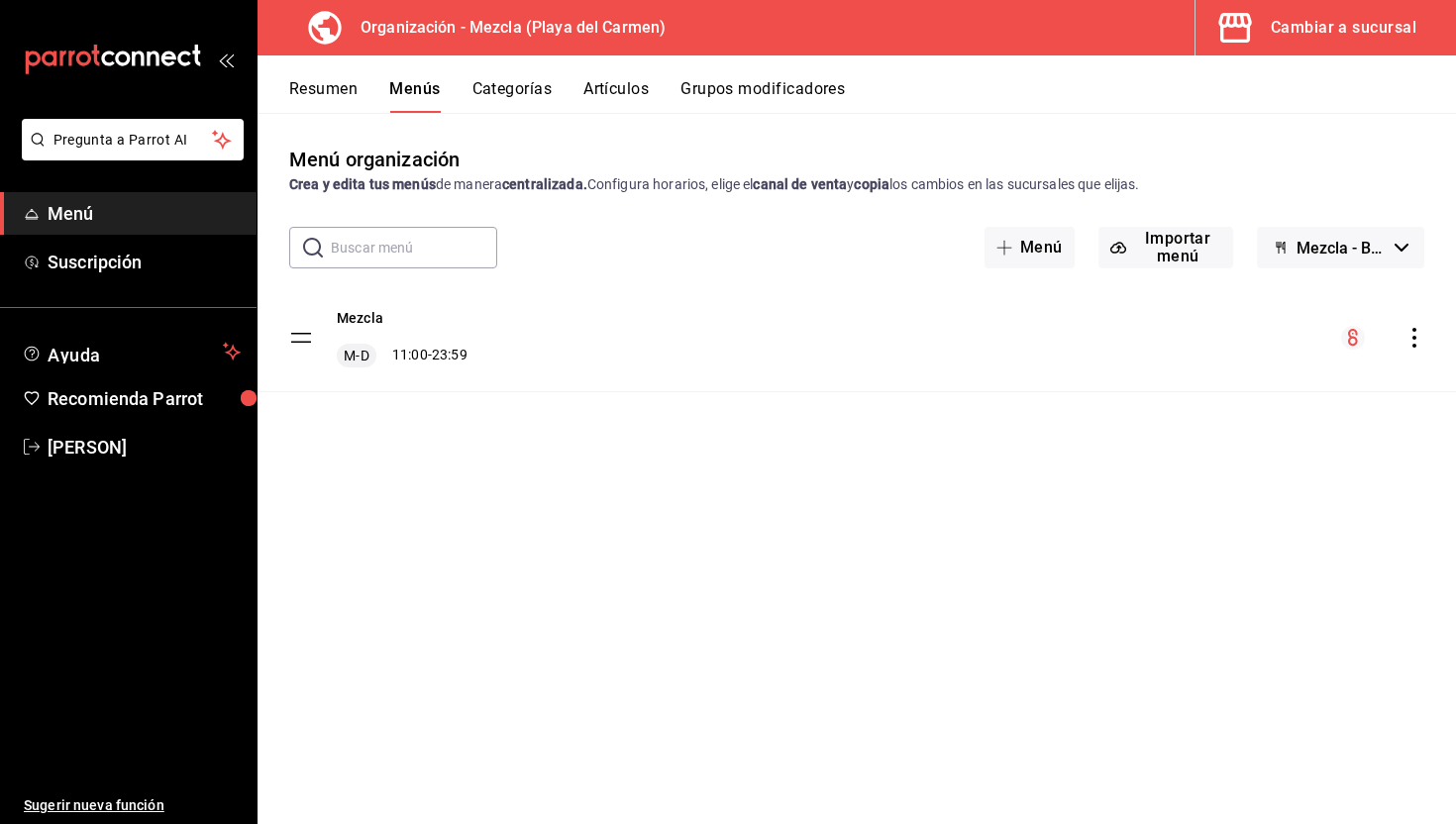 click on "Categorías" at bounding box center (512, 96) 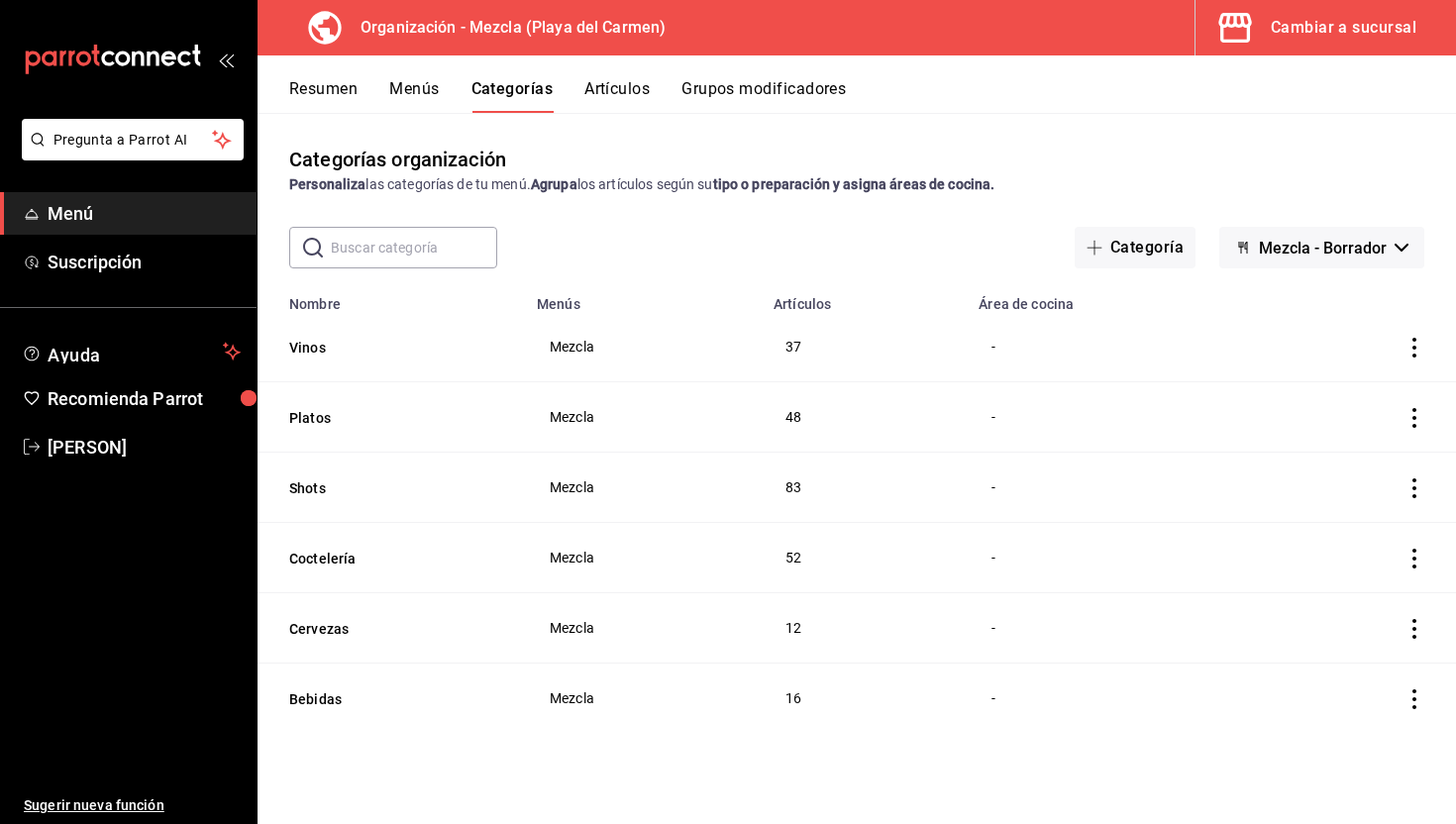 click on "Artículos" at bounding box center (617, 96) 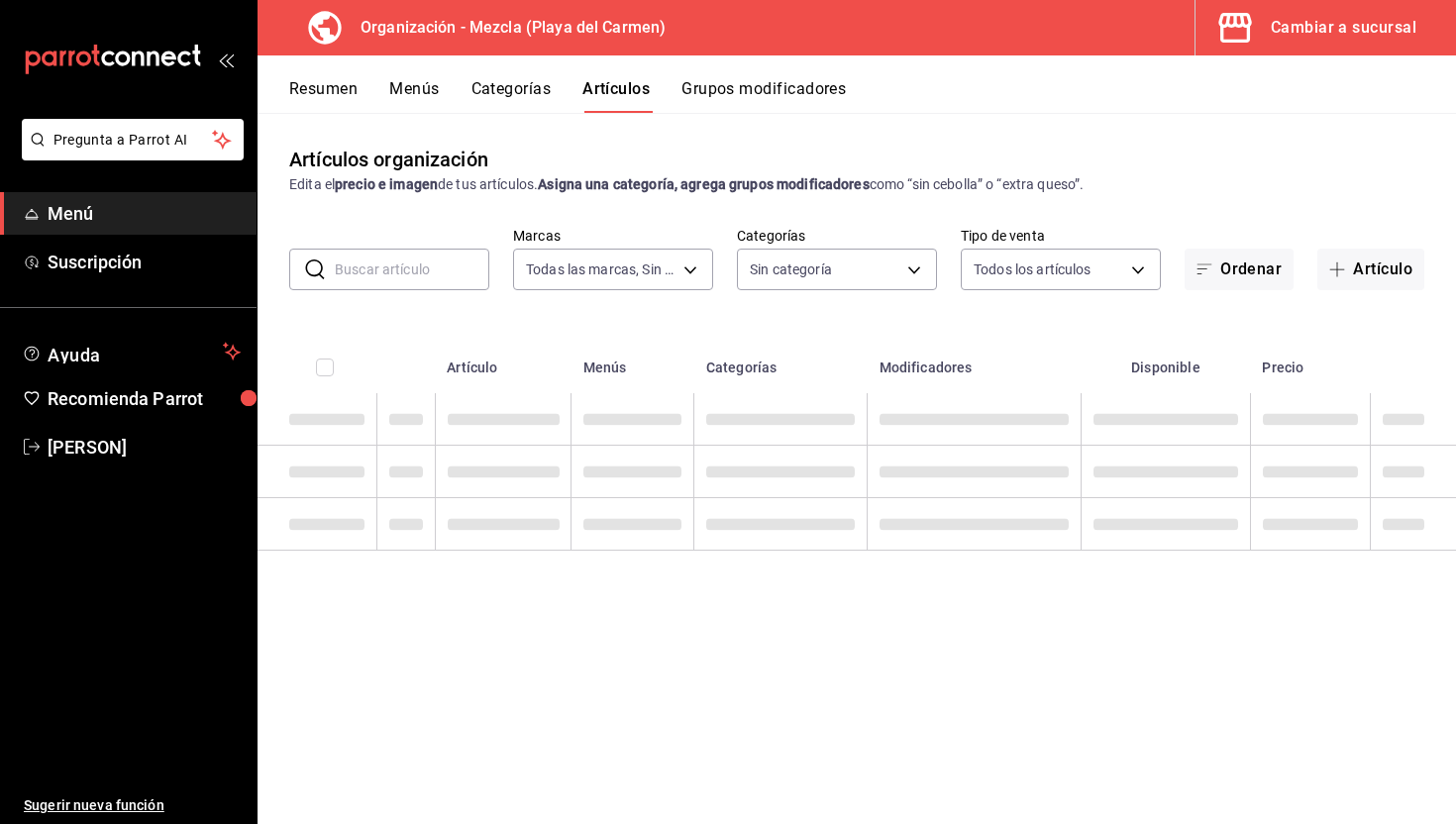 type on "[UUID]" 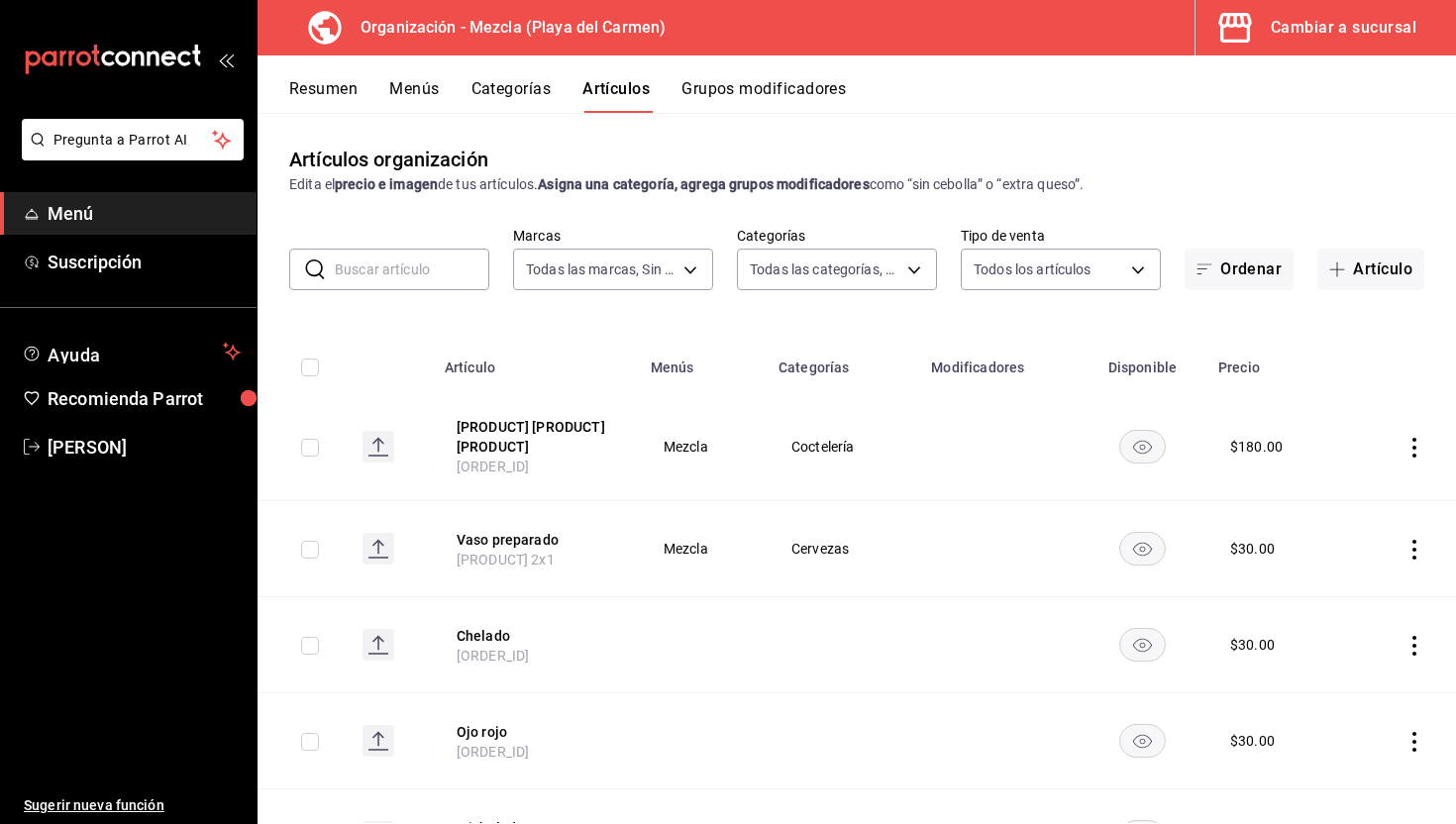 type on "[UUID],[UUID],[UUID],[UUID],[UUID],[UUID]" 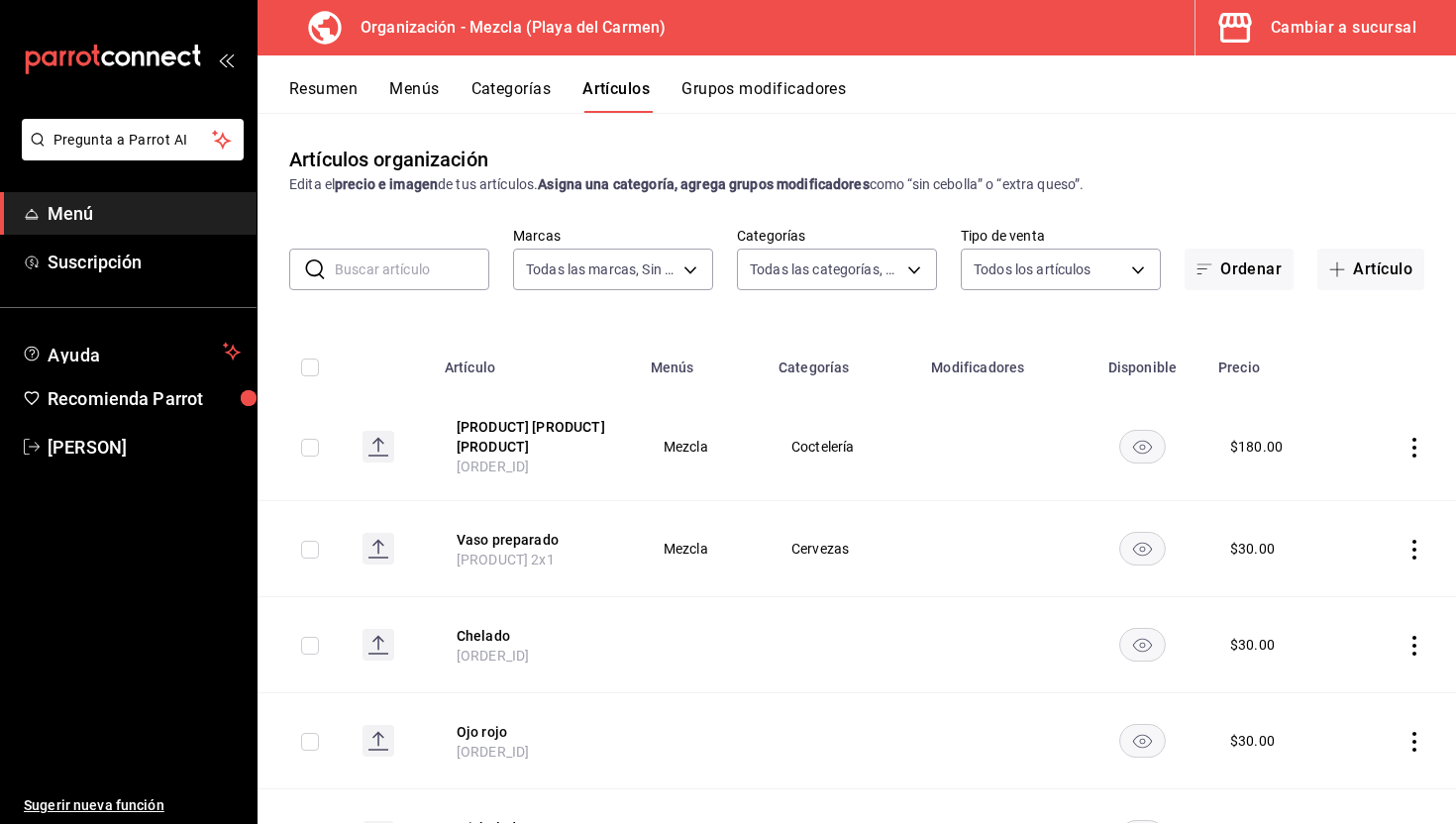 click on "Grupos modificadores" at bounding box center (764, 96) 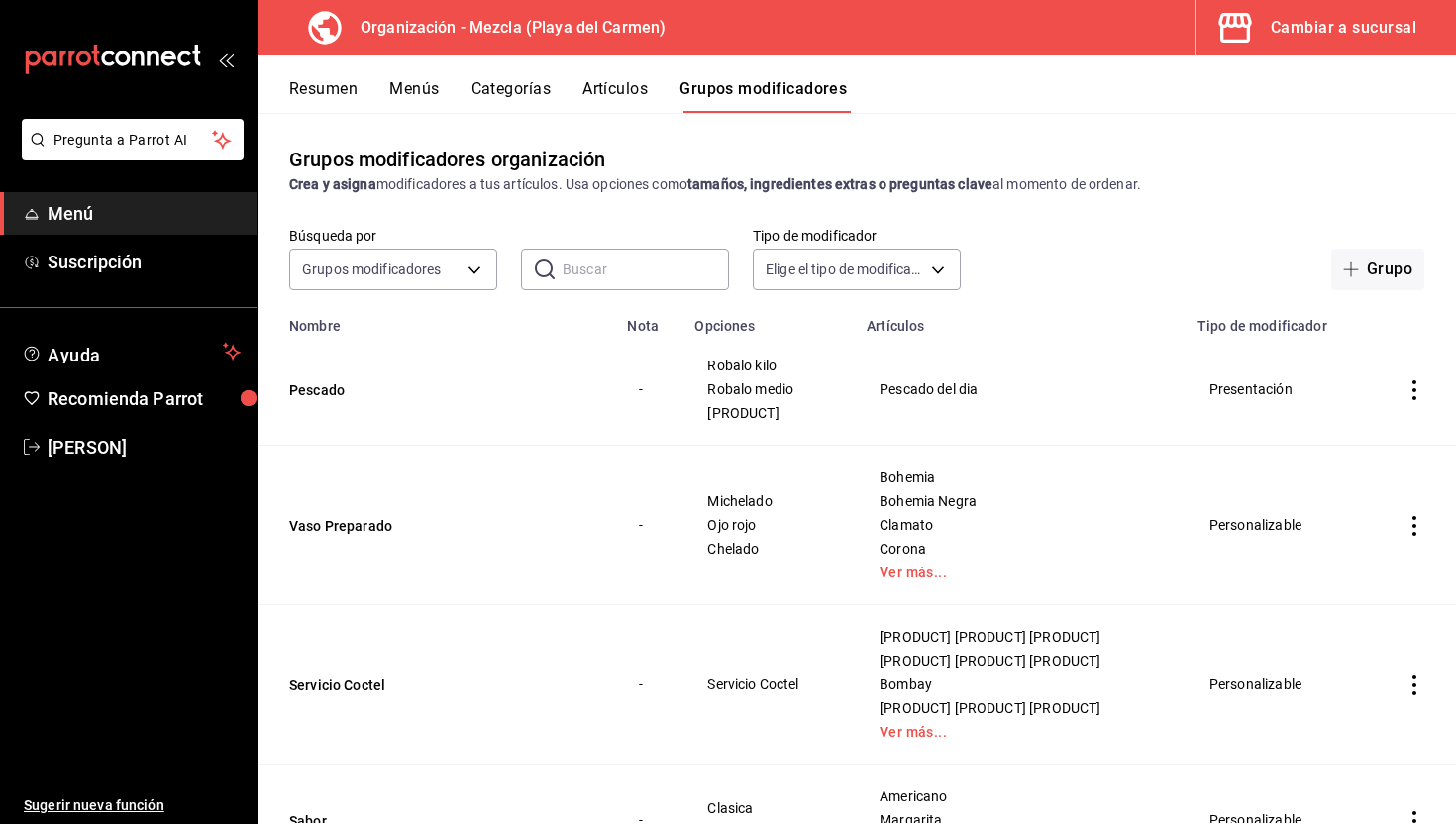 click on "Resumen" at bounding box center [323, 96] 